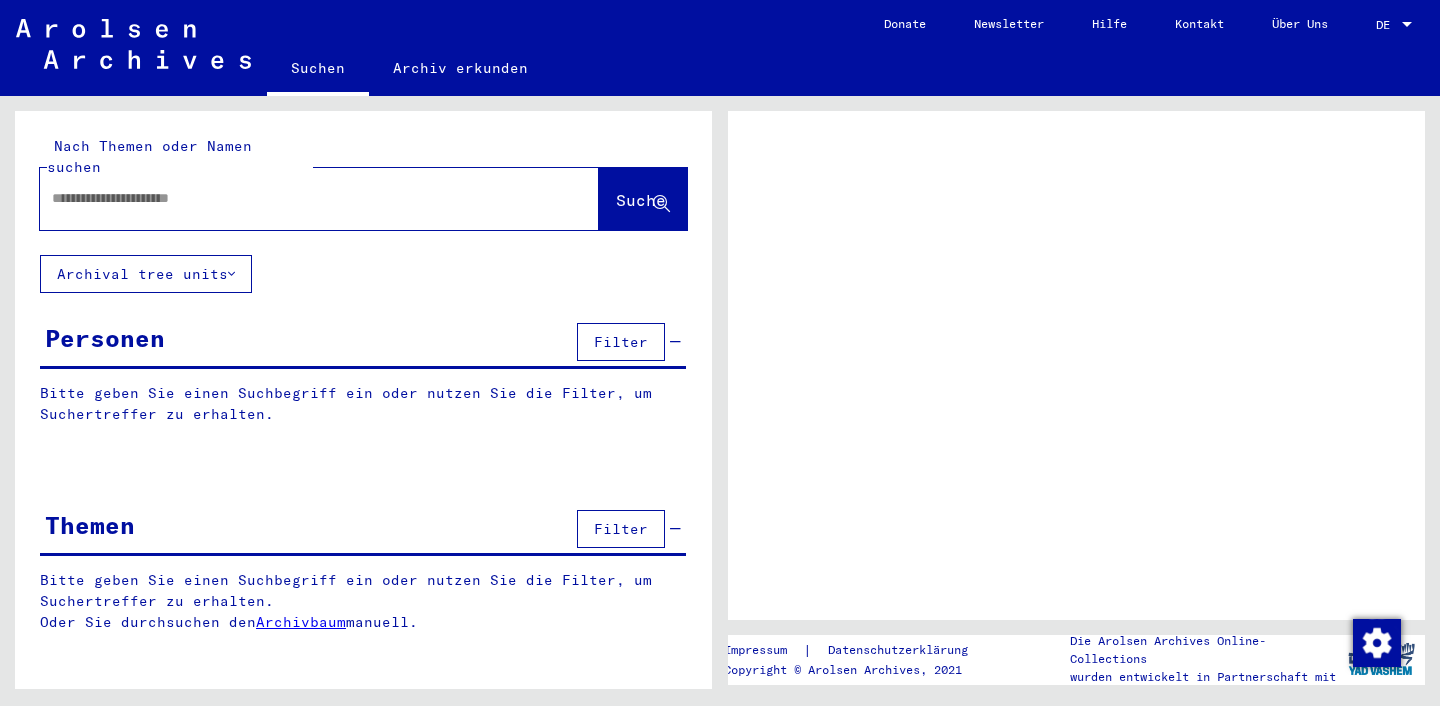 scroll, scrollTop: 0, scrollLeft: 0, axis: both 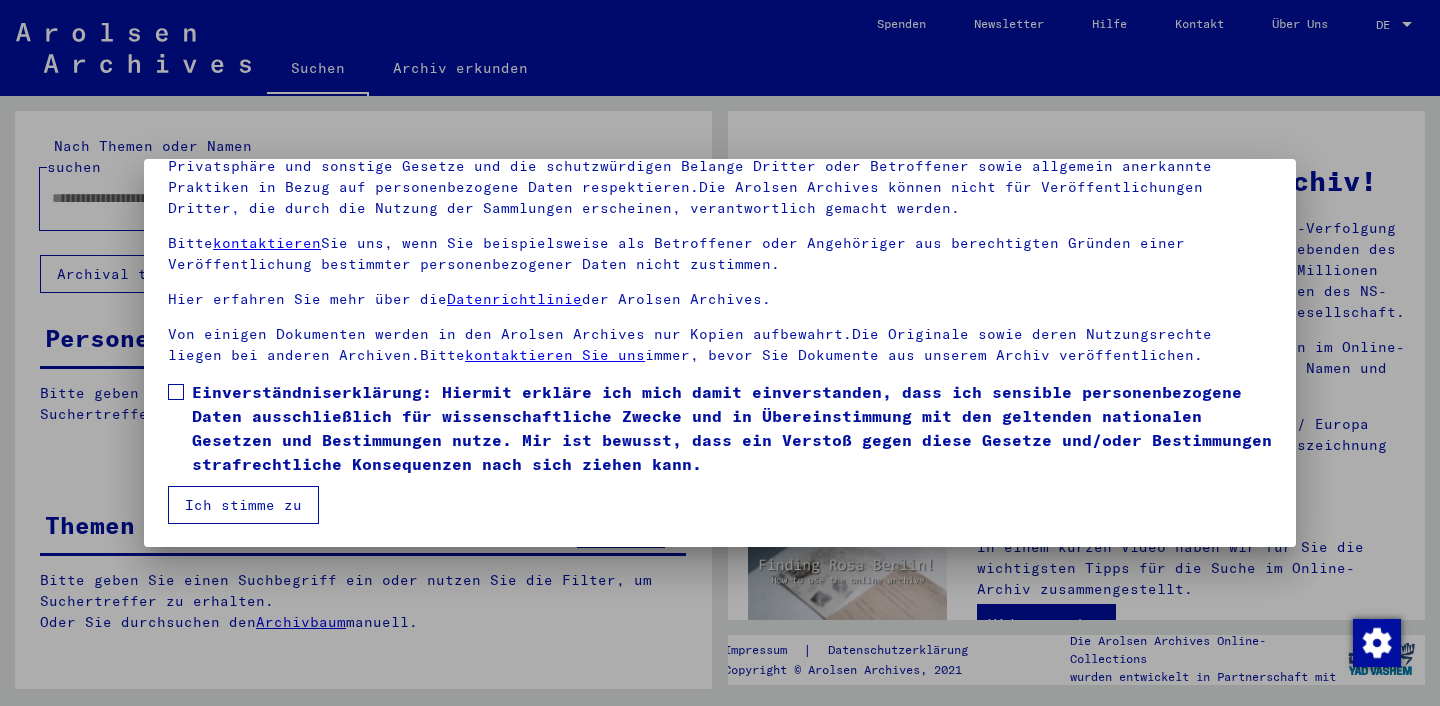 click at bounding box center [176, 392] 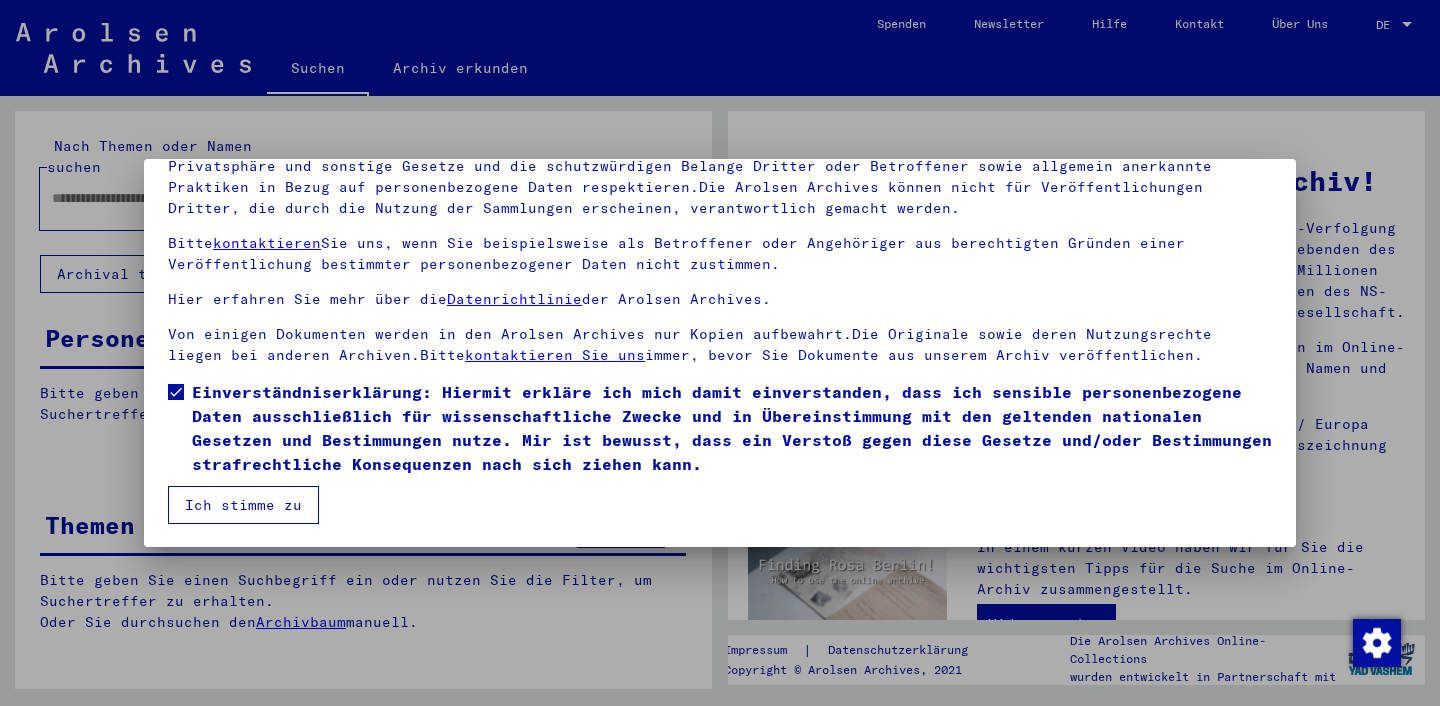 click on "Ich stimme zu" at bounding box center (243, 505) 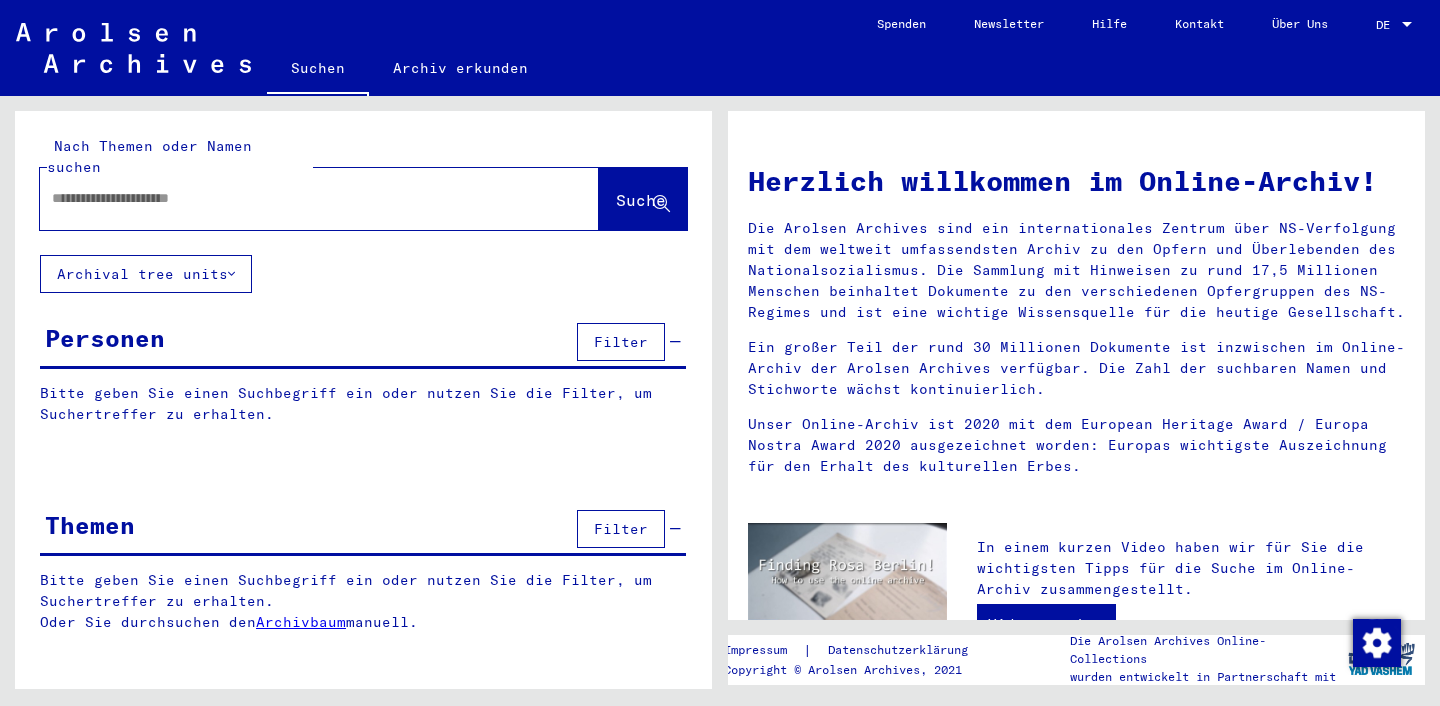 click at bounding box center (295, 198) 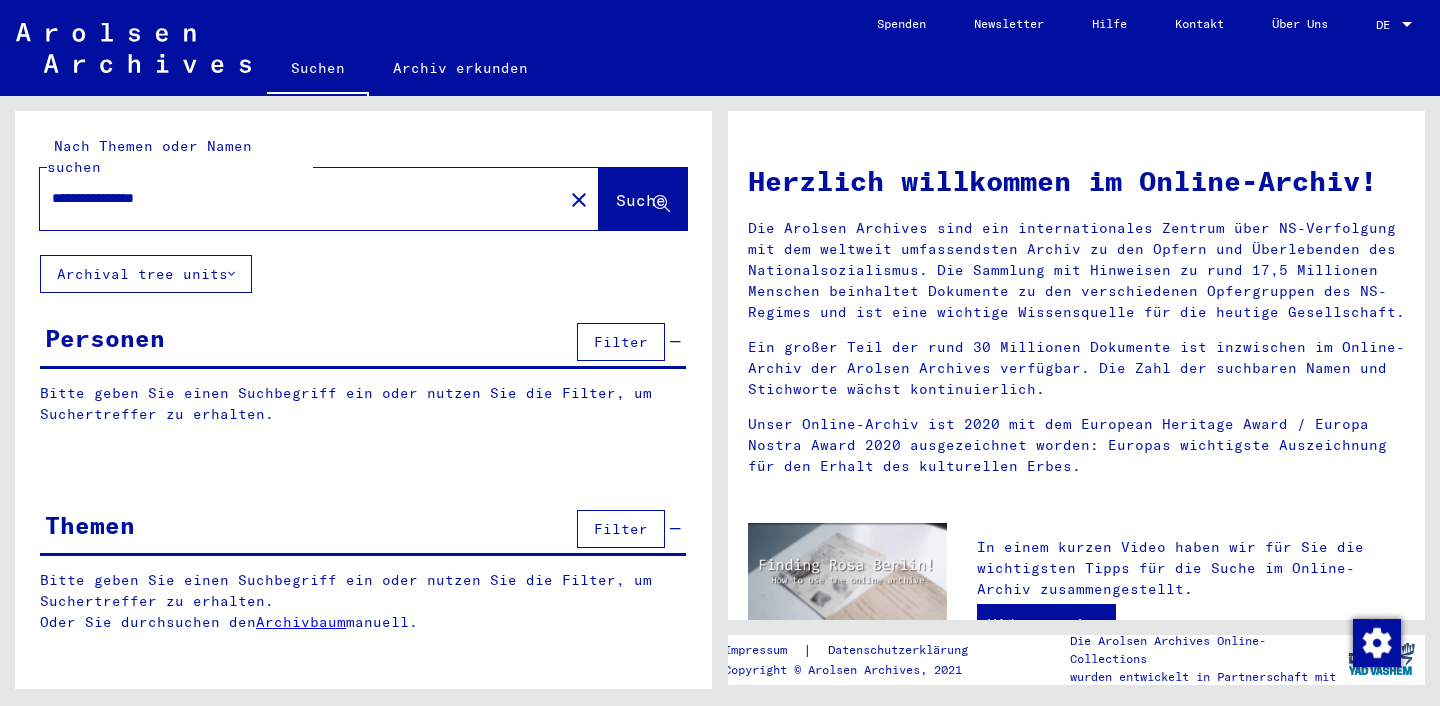 click on "Suche" at bounding box center (641, 200) 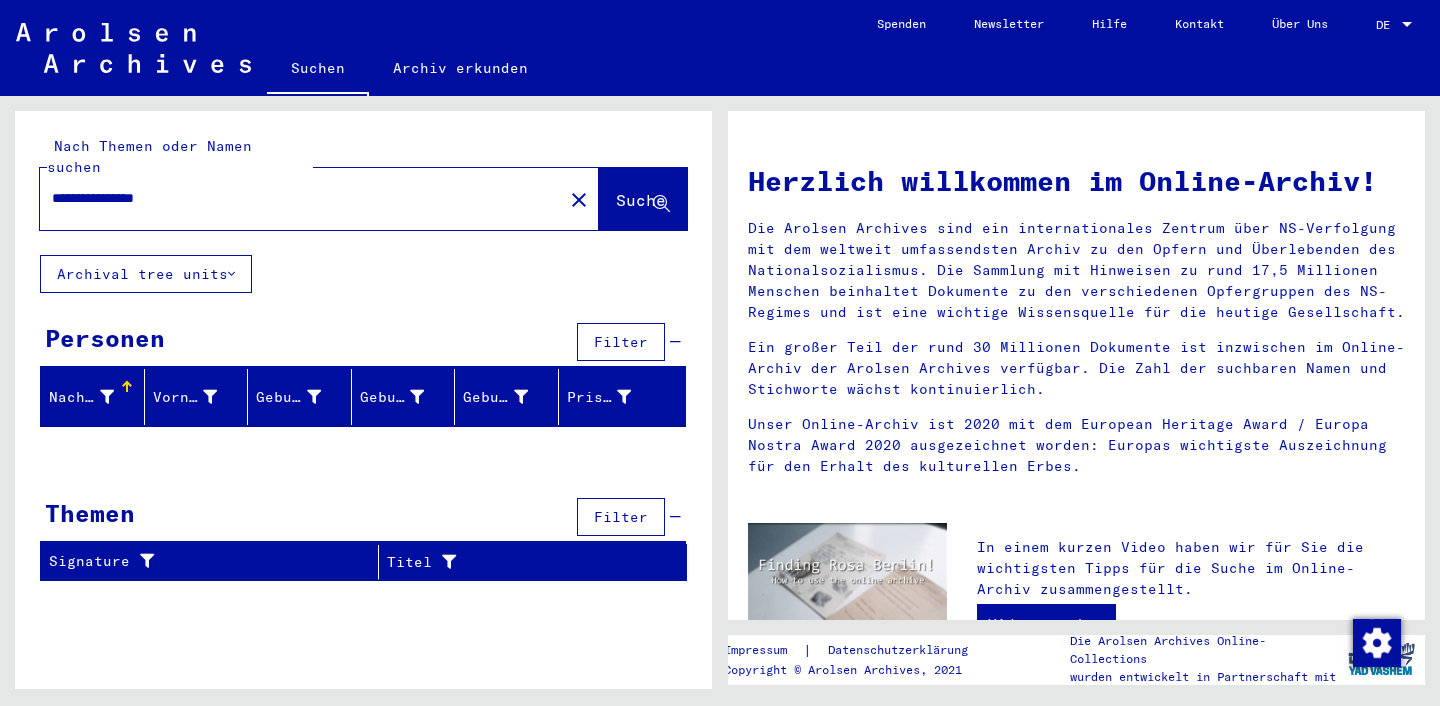 click on "**********" at bounding box center (295, 198) 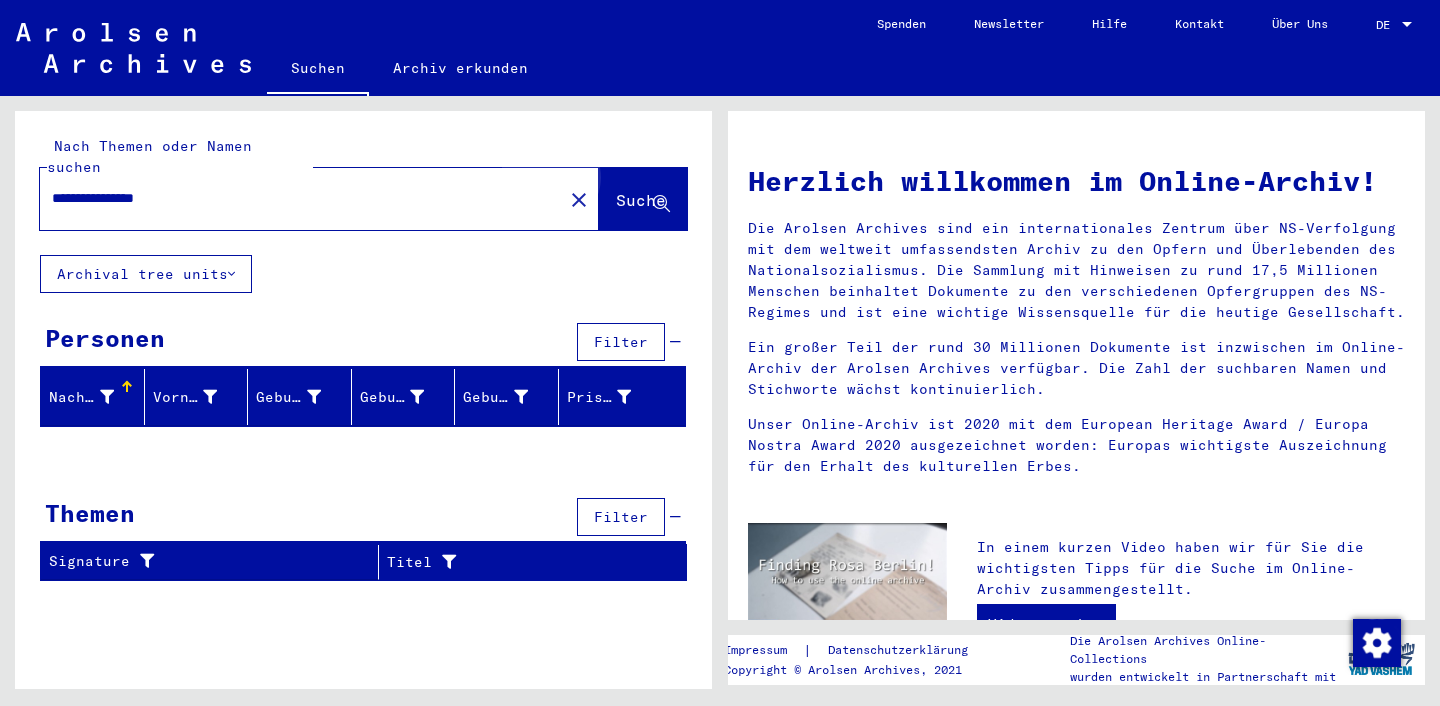 click on "Suche" at bounding box center (641, 200) 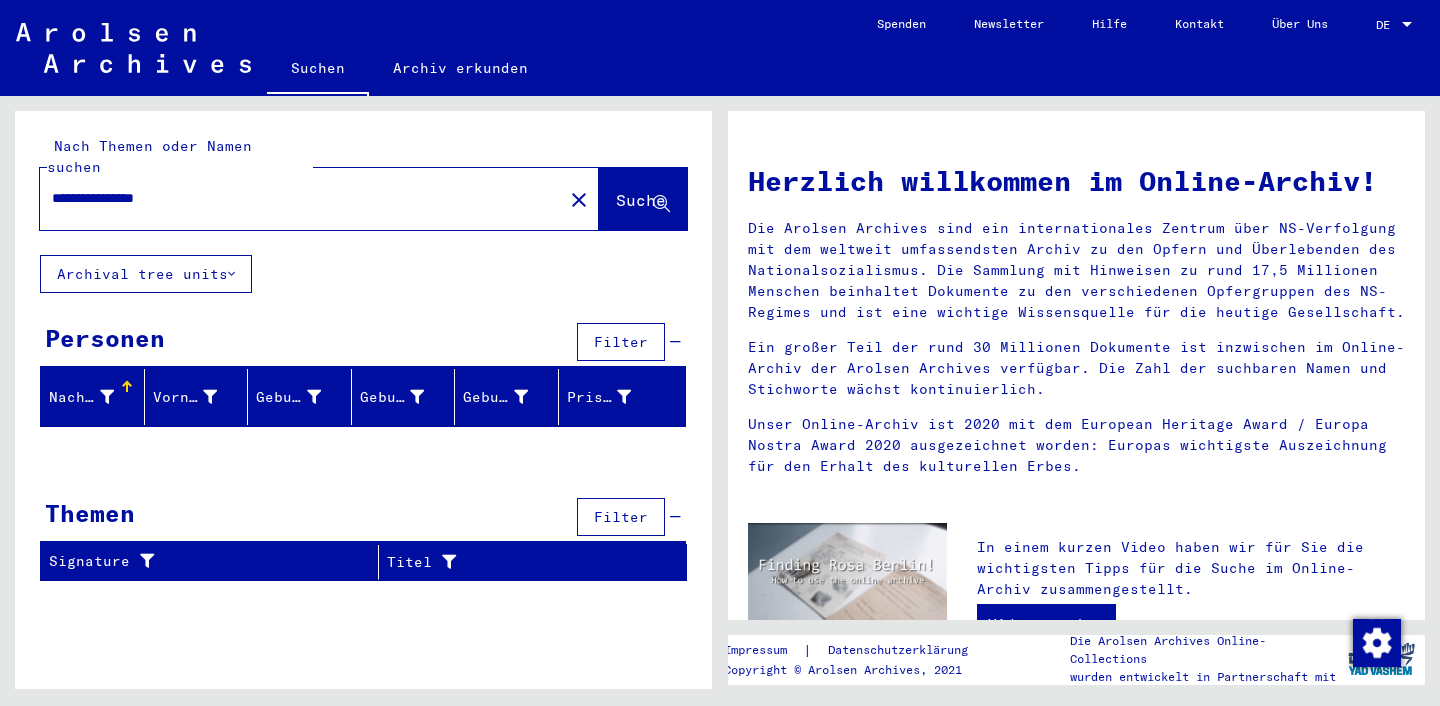 click on "Nachname" at bounding box center (81, 397) 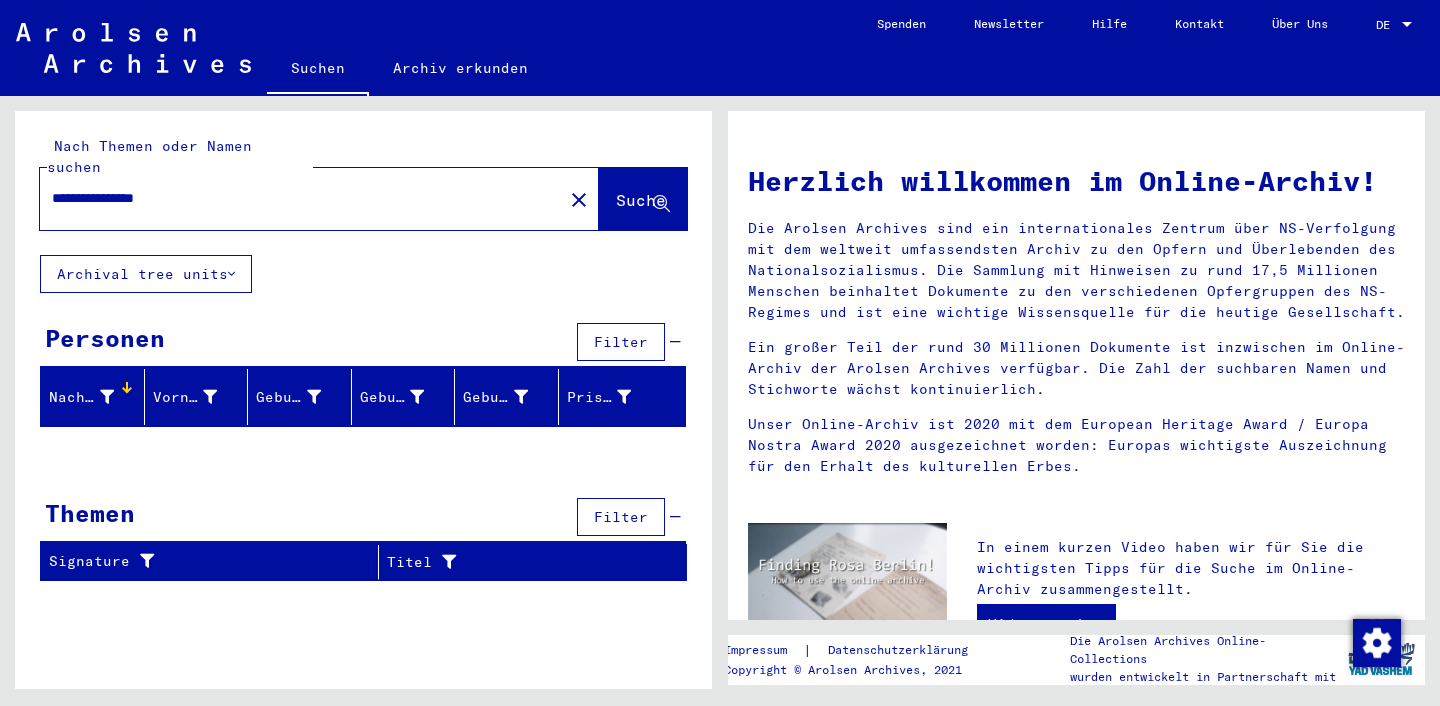 click at bounding box center [127, 387] 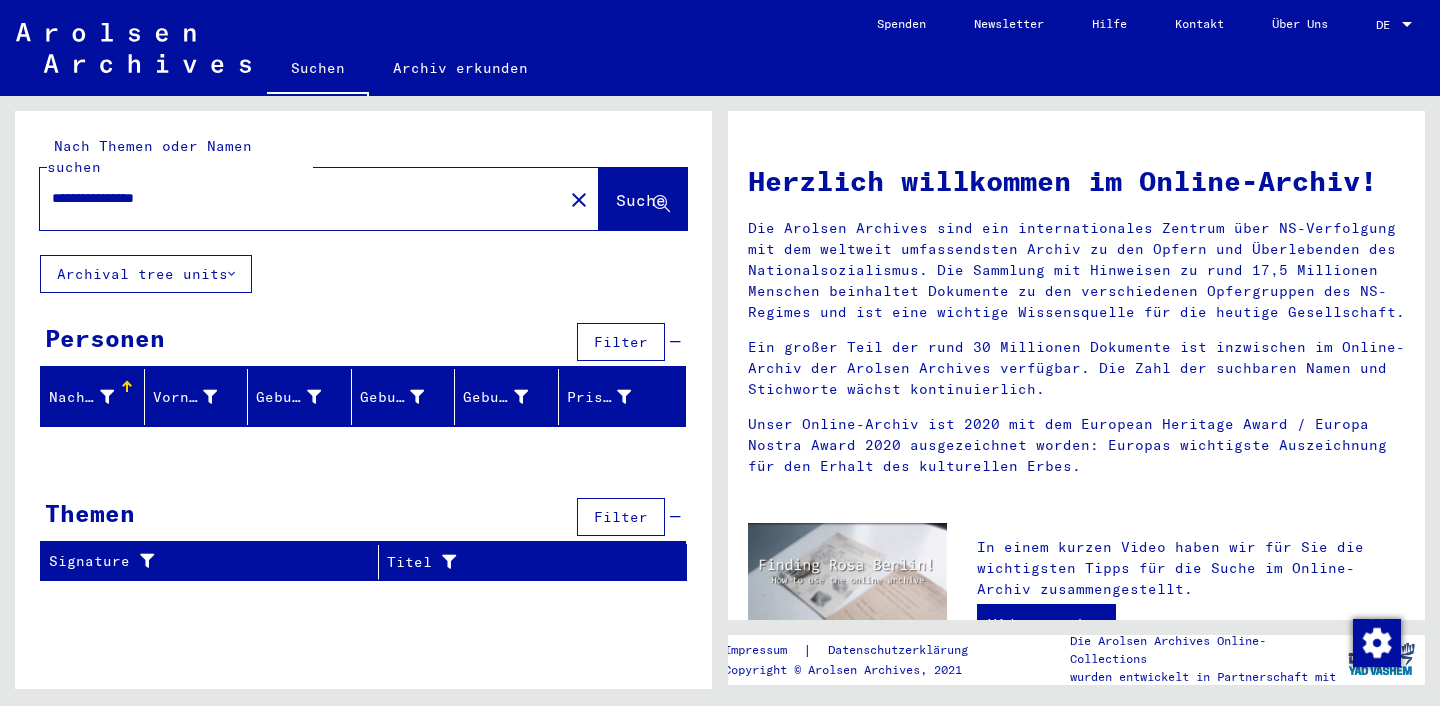 click on "Archival tree units" at bounding box center (146, 274) 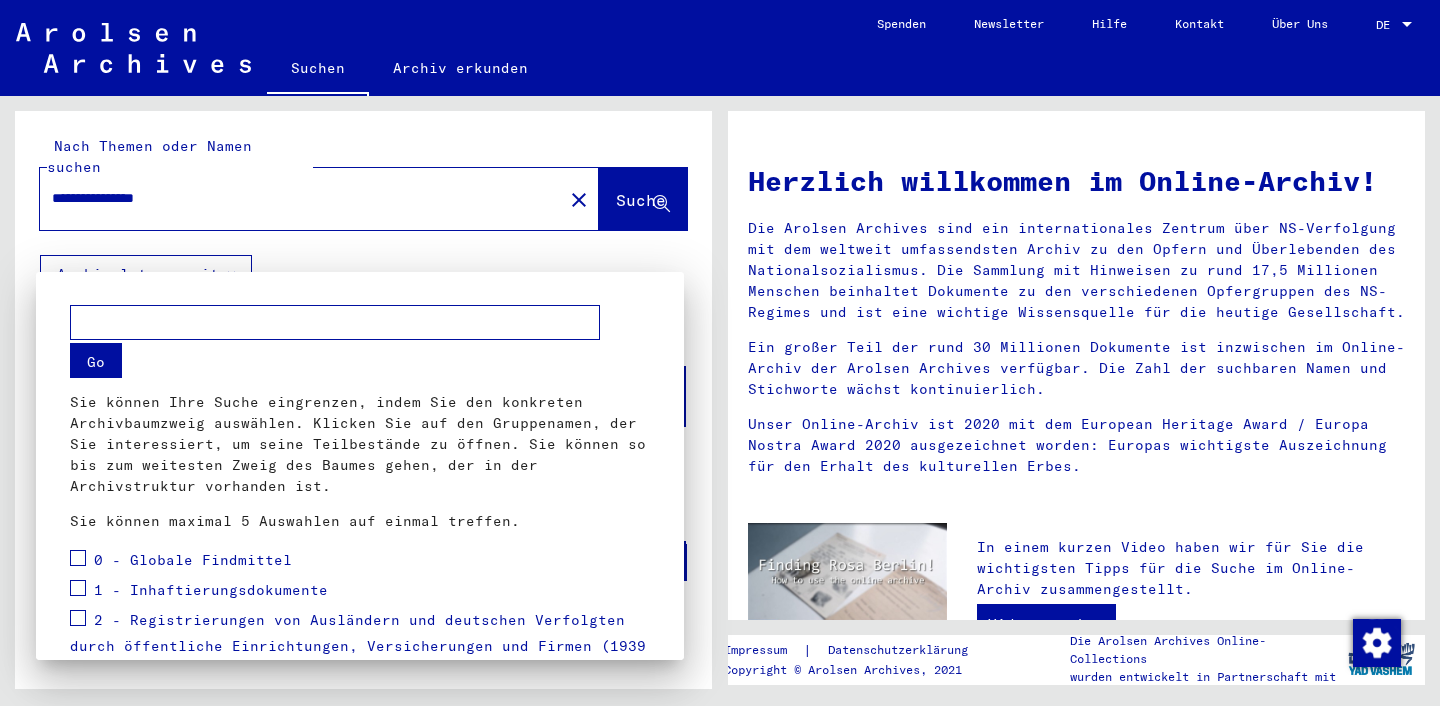 click at bounding box center [720, 353] 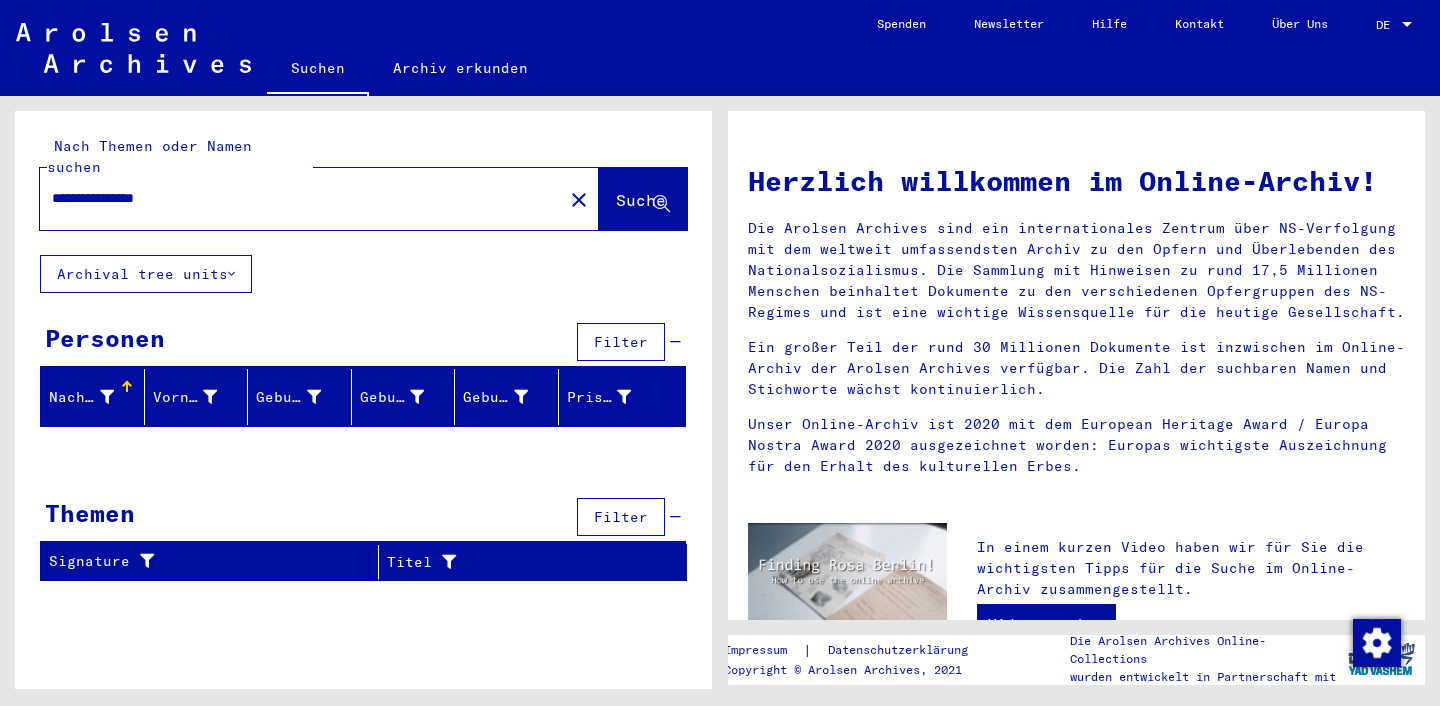 click on "**********" at bounding box center (295, 198) 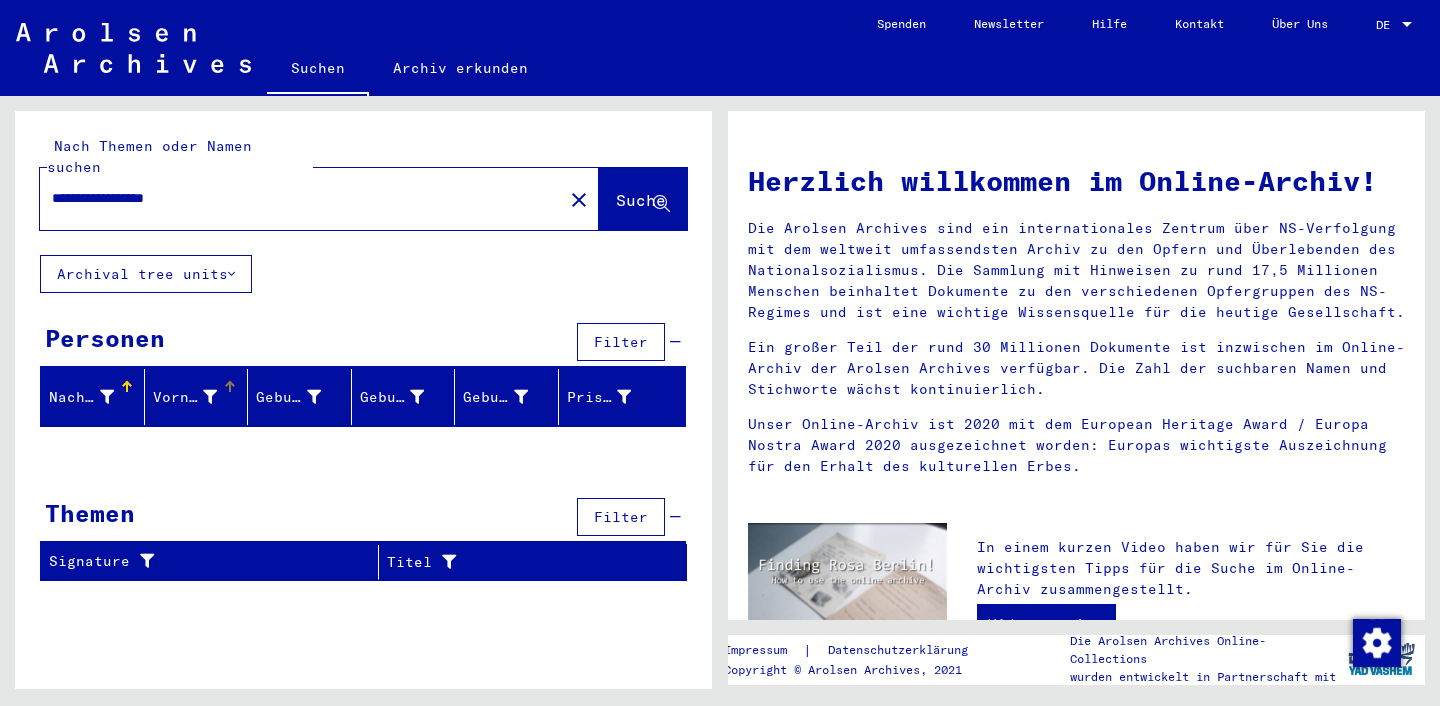 click on "Vorname" at bounding box center [185, 397] 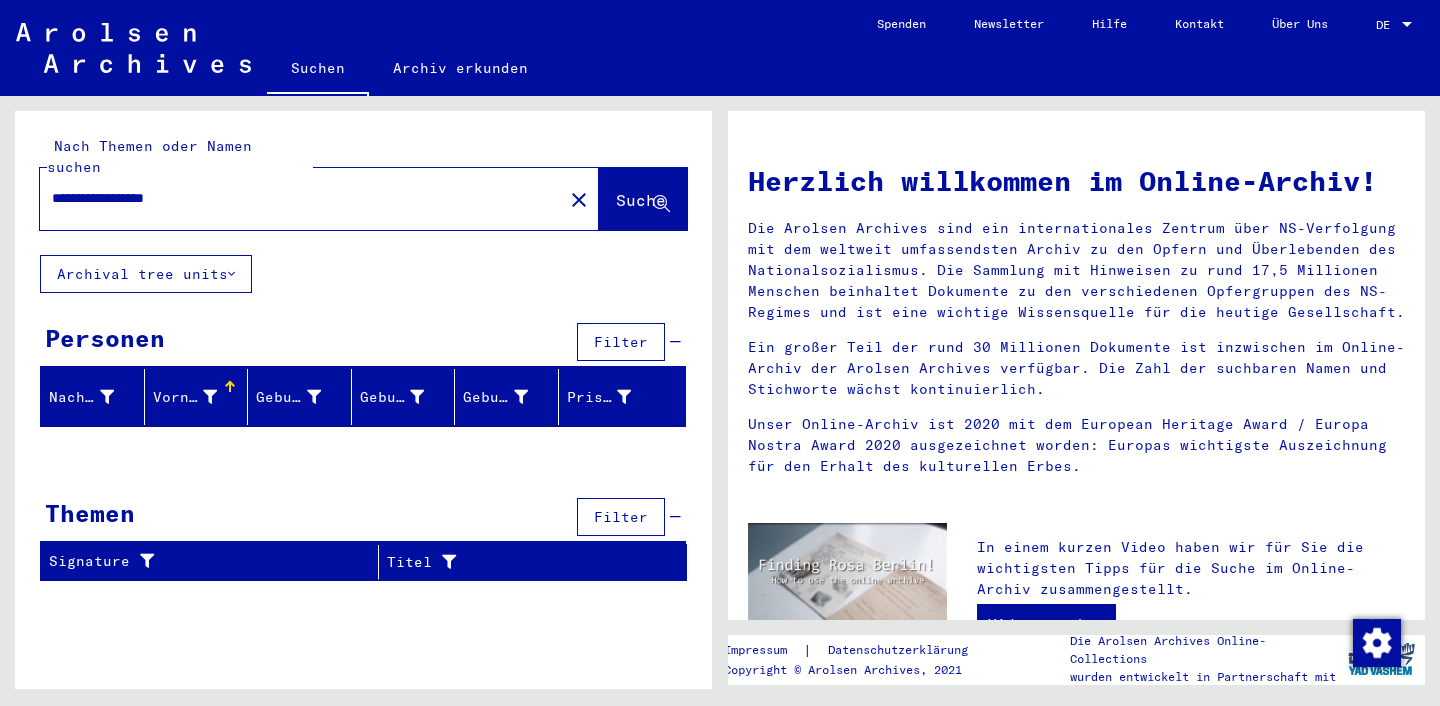 click on "**********" at bounding box center (295, 198) 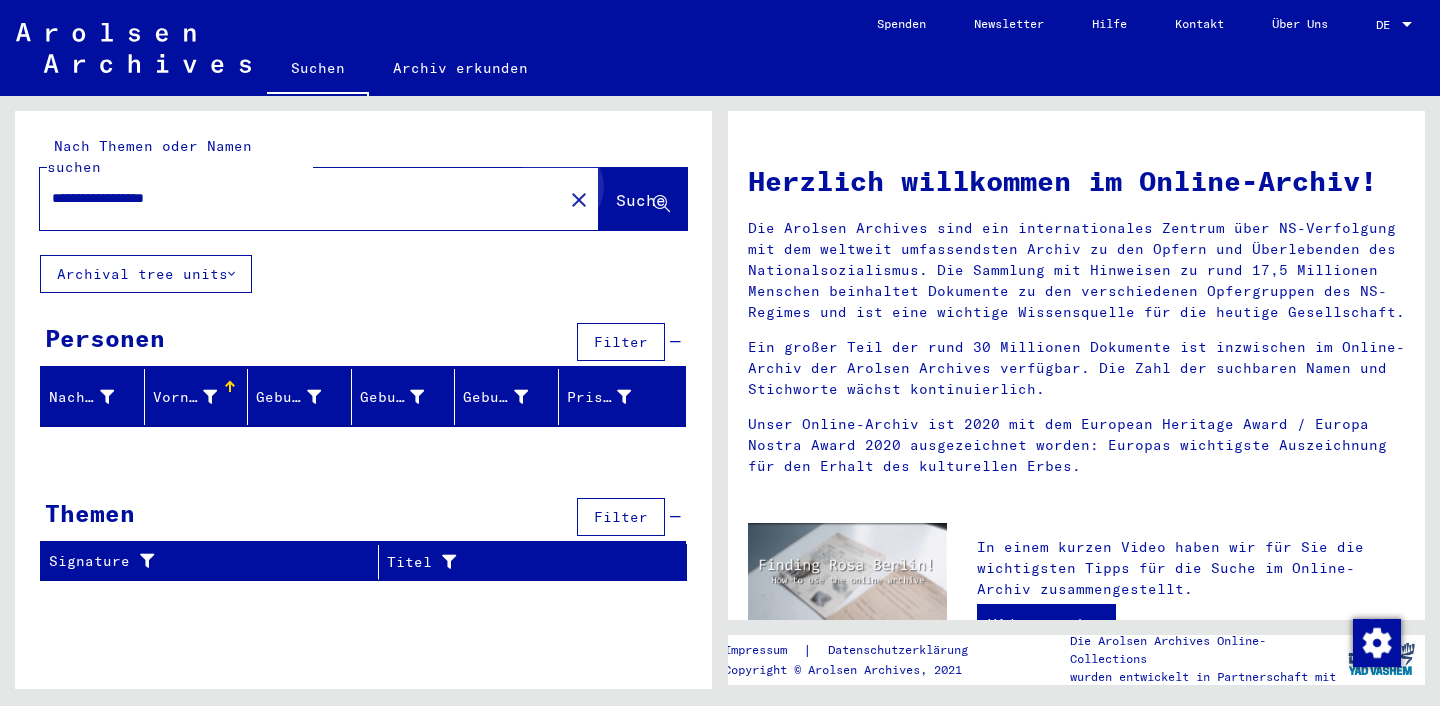 click on "Suche" at bounding box center (643, 201) 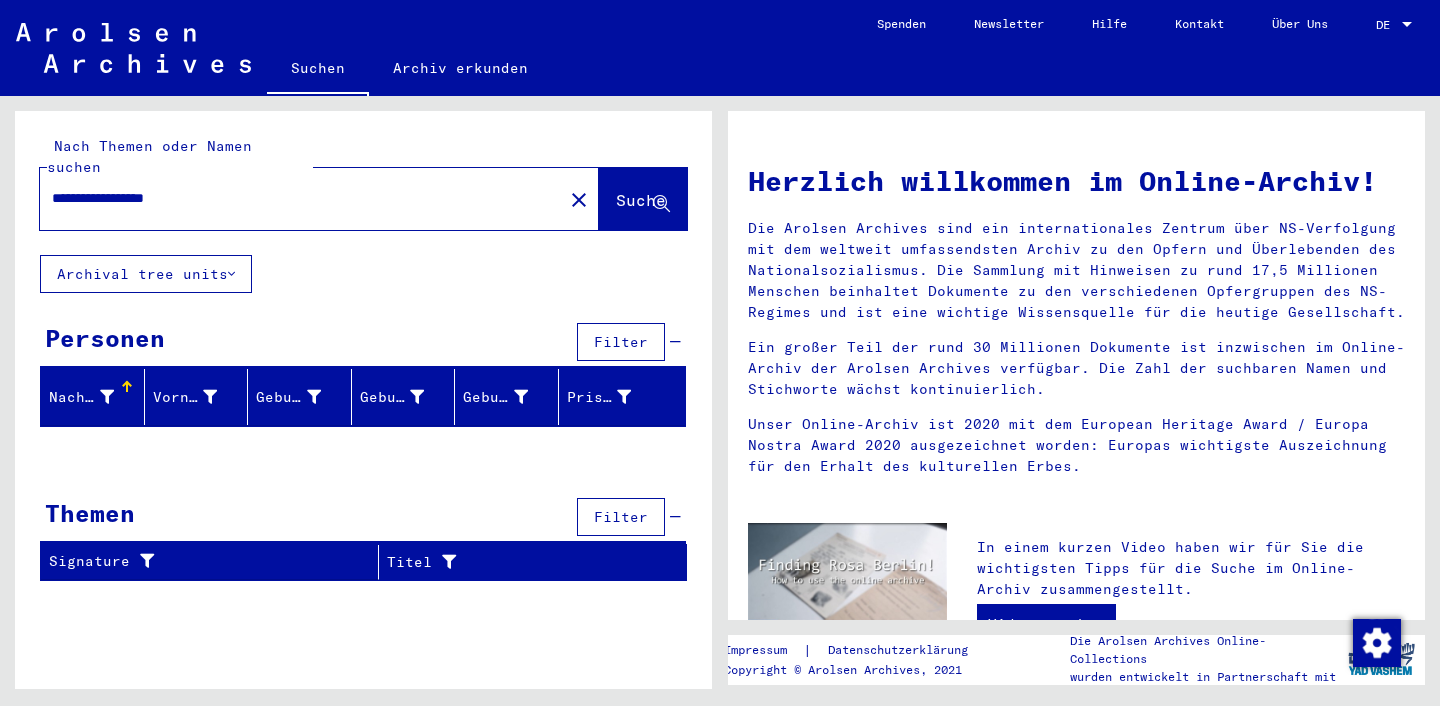 click on "Nachname" at bounding box center (81, 397) 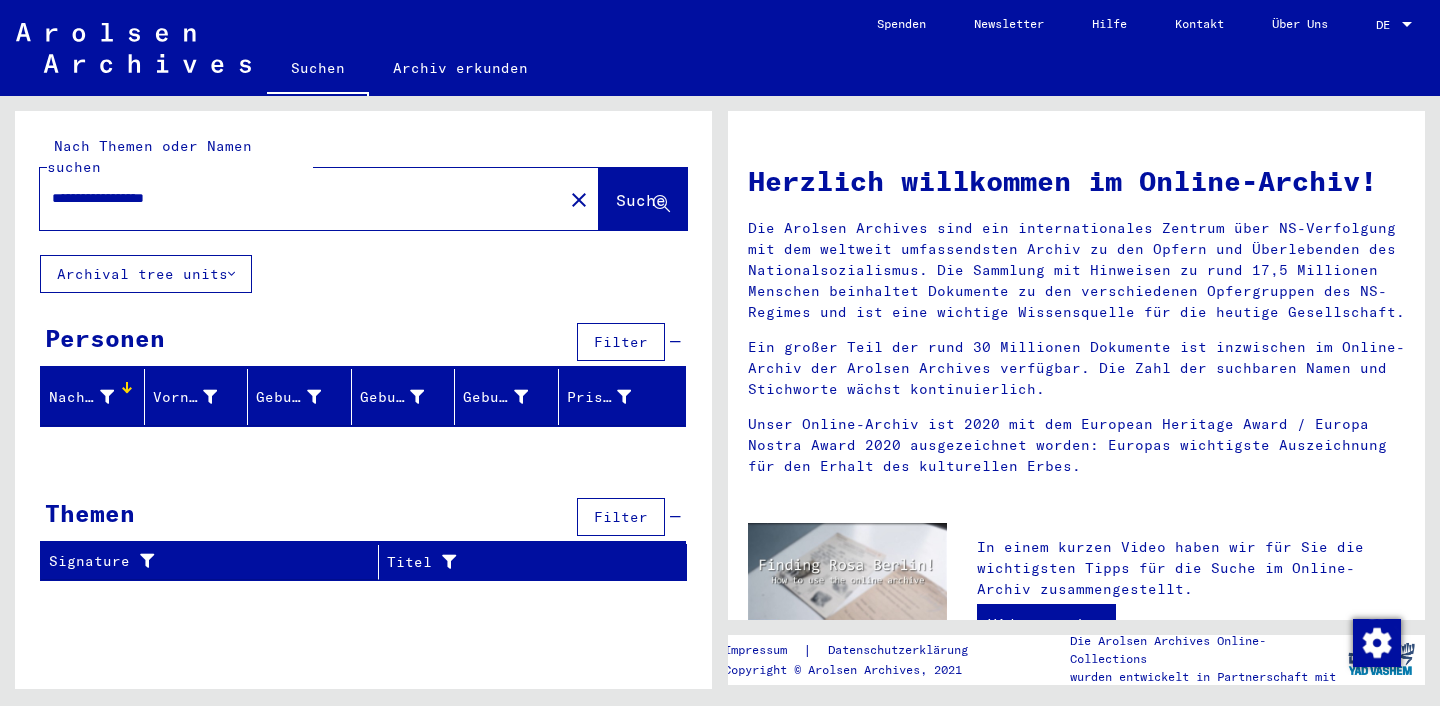 click on "Filter" at bounding box center [621, 342] 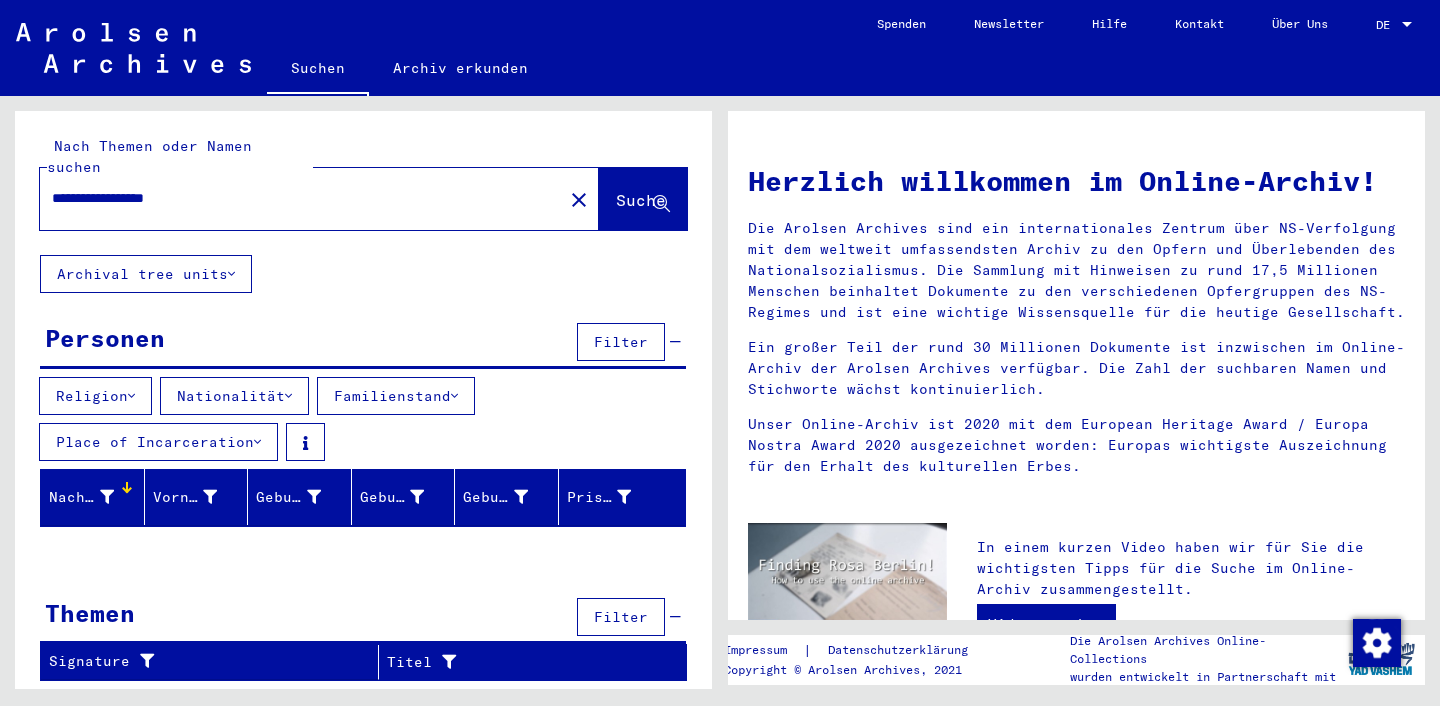 click on "Nationalität" at bounding box center [95, 396] 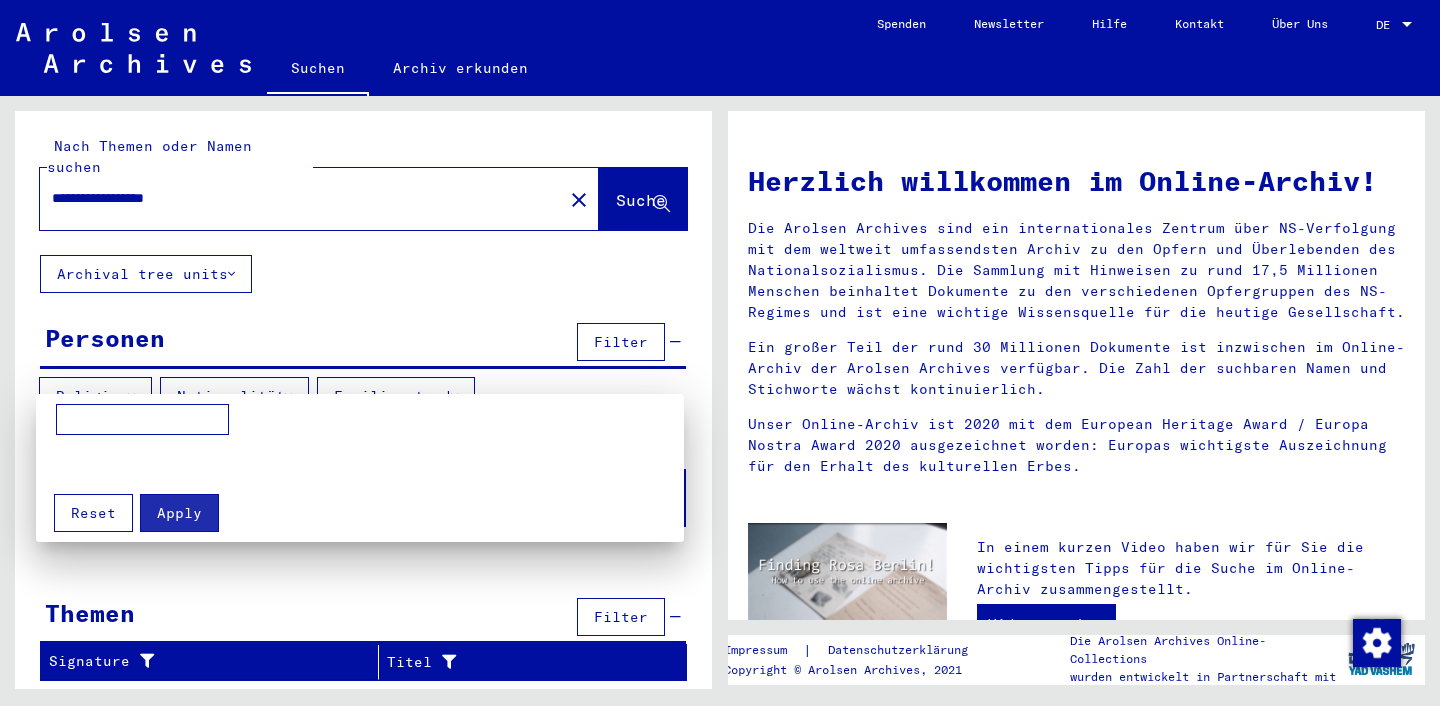 click at bounding box center (142, 420) 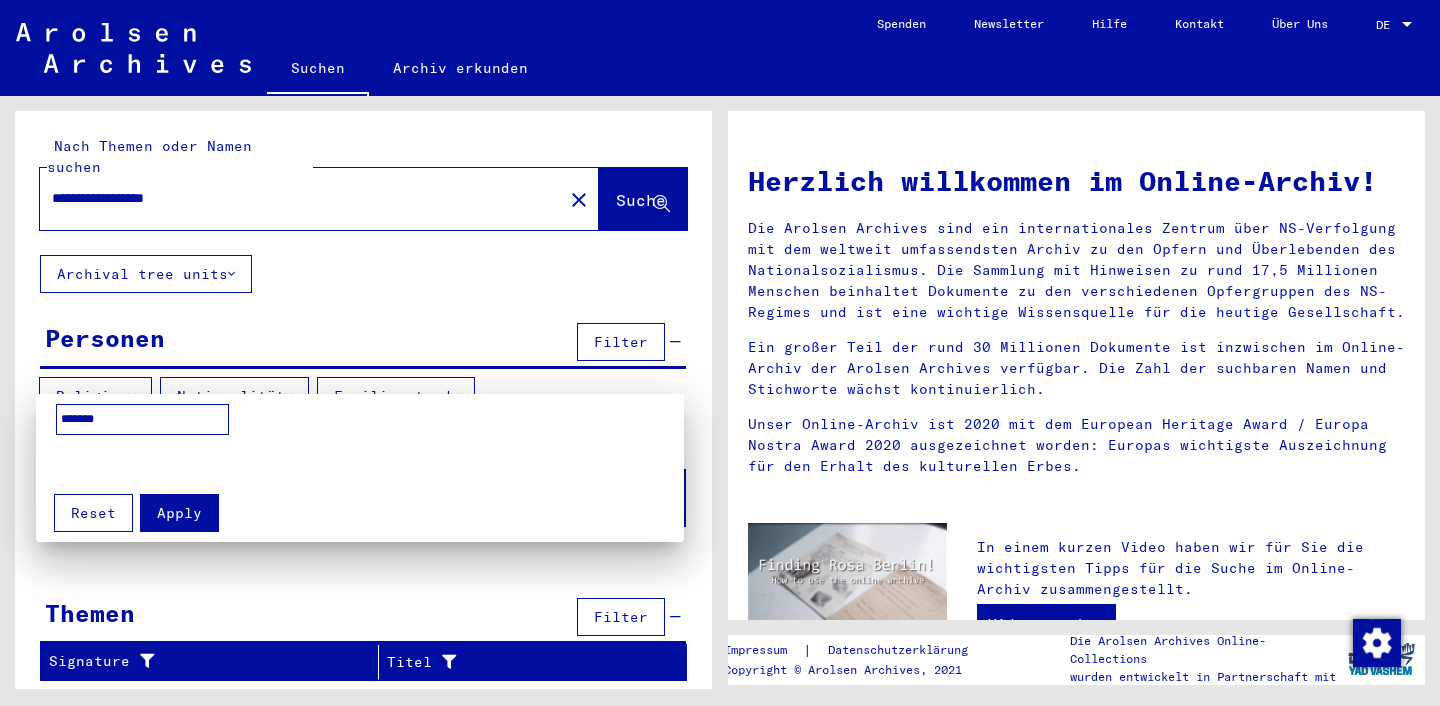 type on "*******" 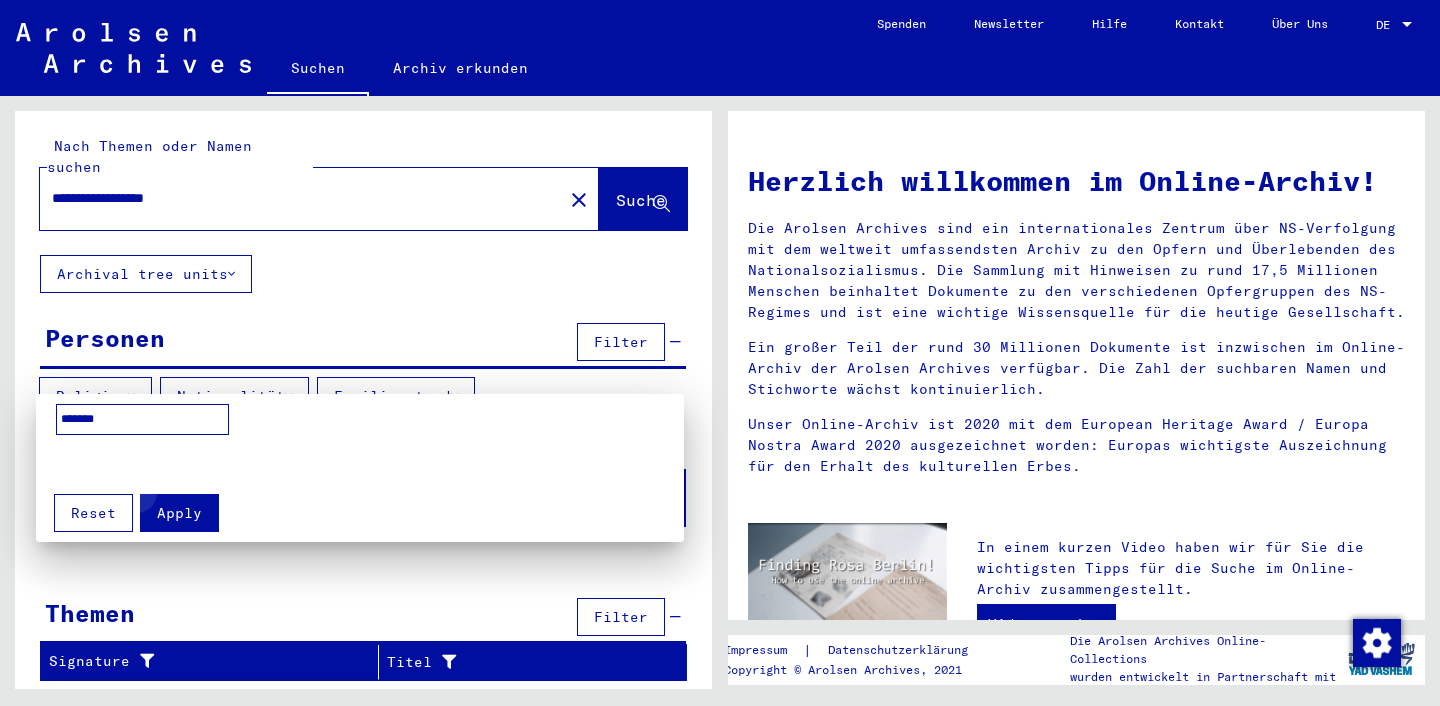 click on "Apply" at bounding box center (179, 513) 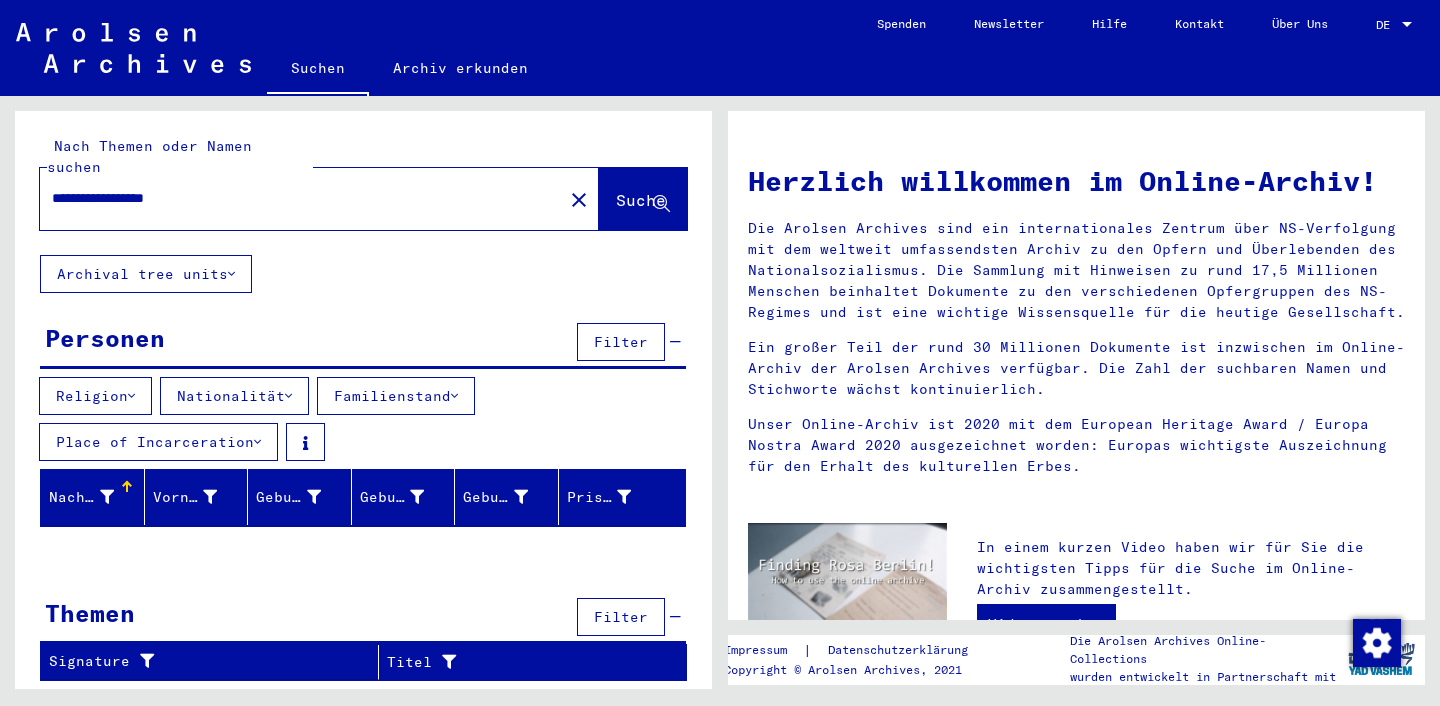 click at bounding box center (107, 497) 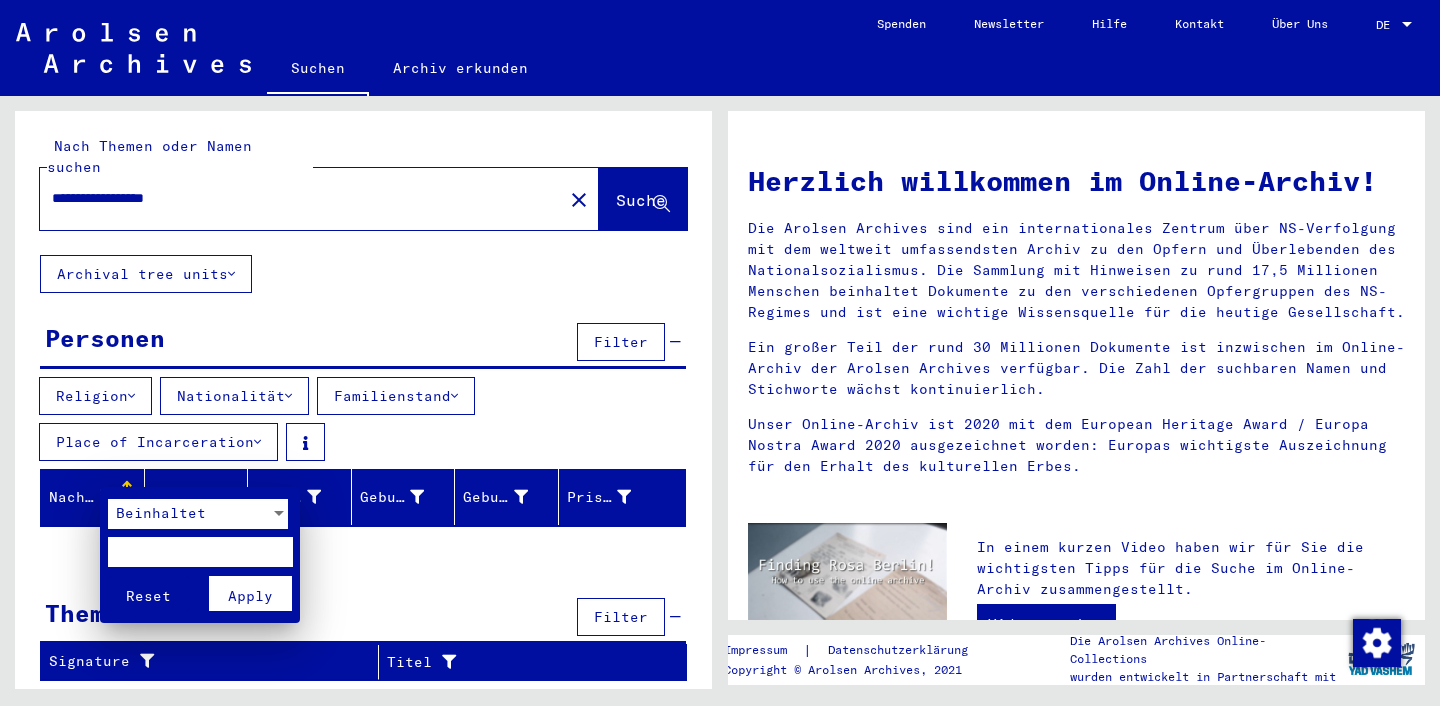 click at bounding box center [720, 353] 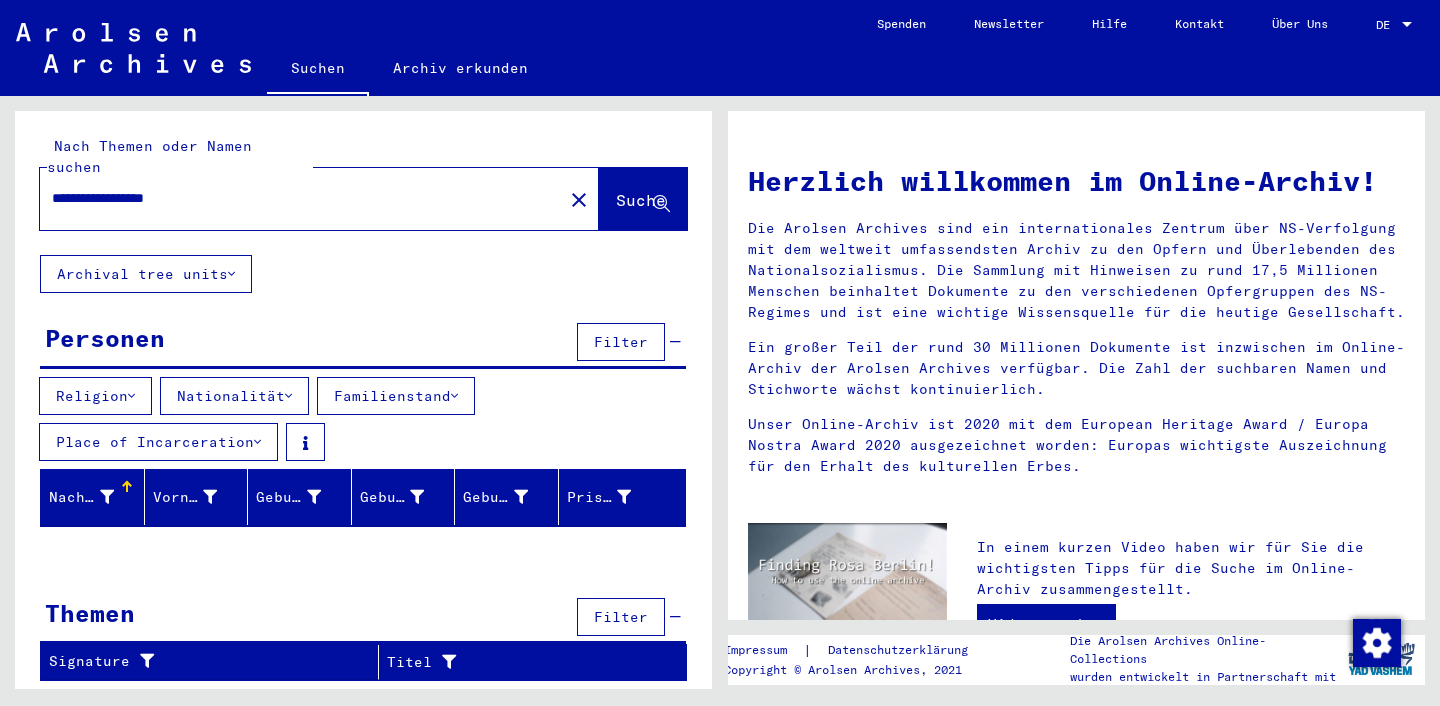 click on "**********" at bounding box center [295, 198] 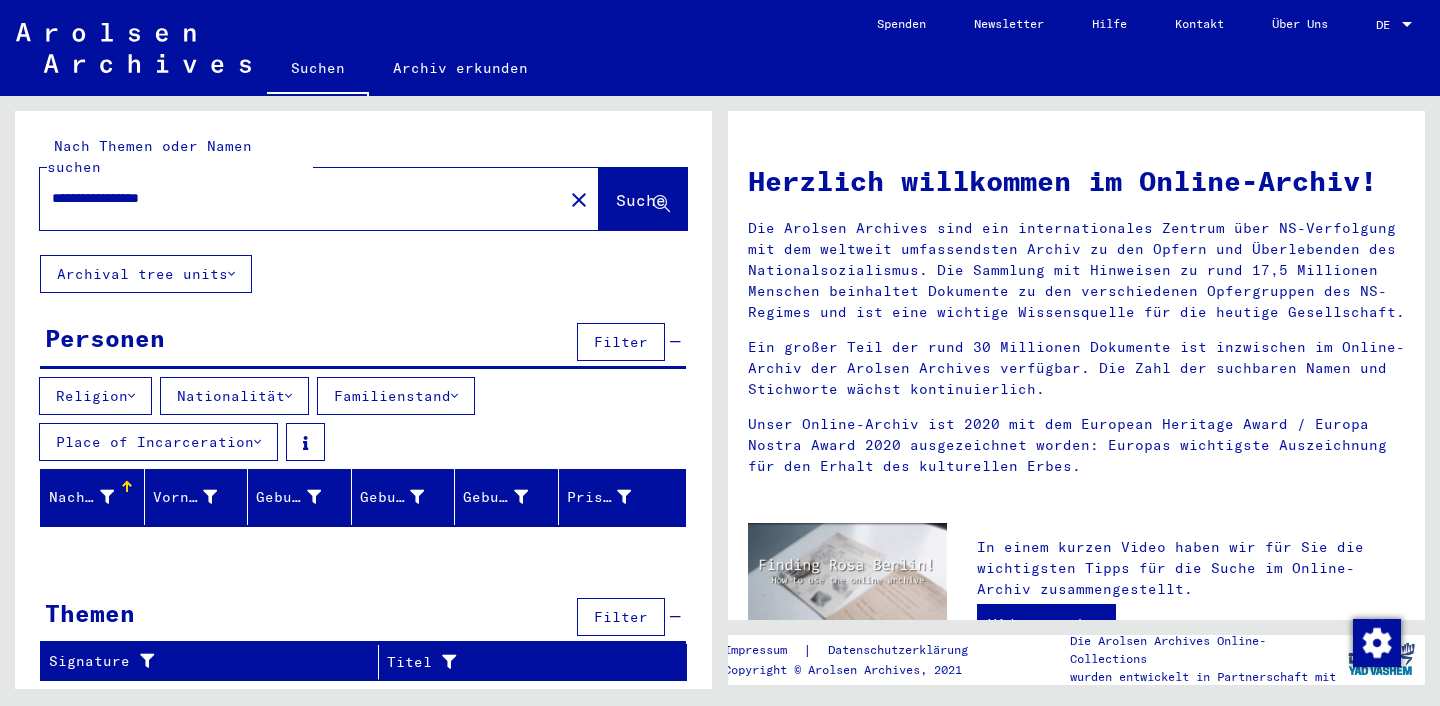 type on "**********" 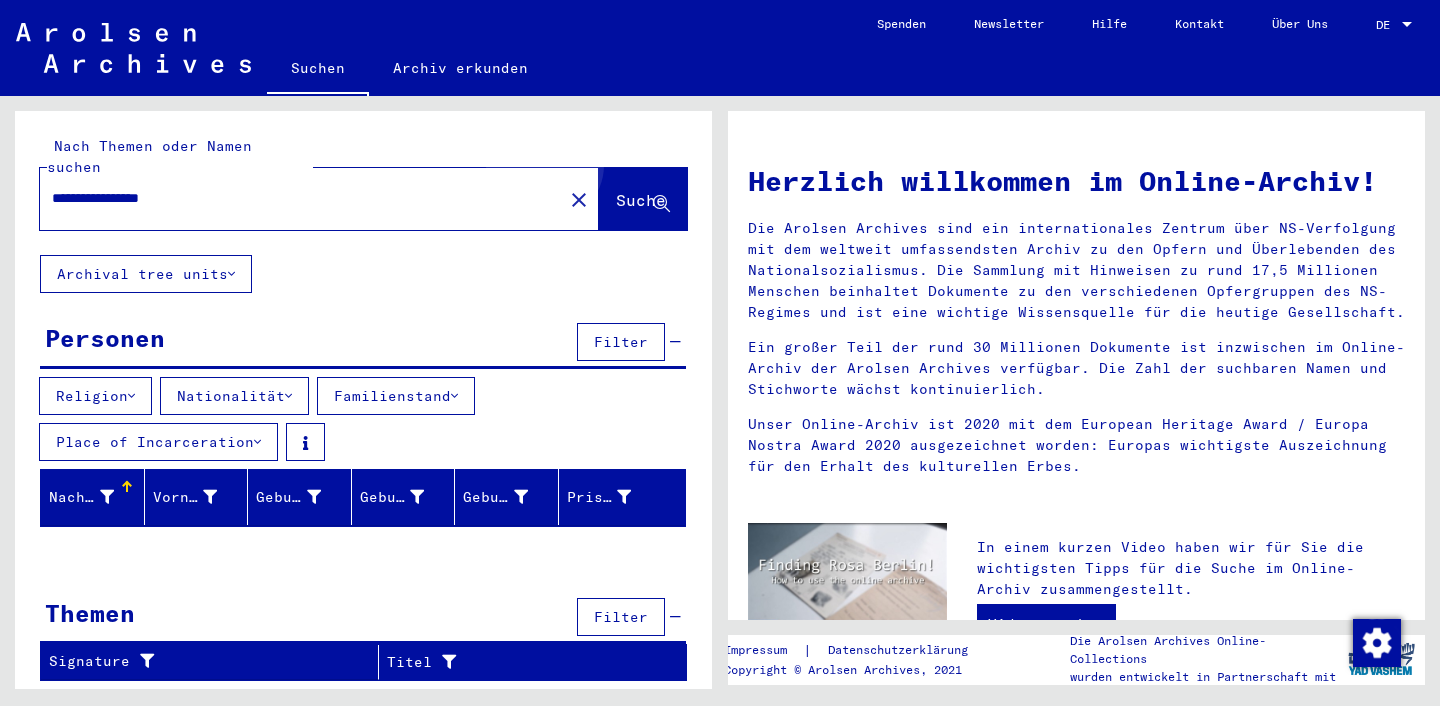 click on "Suche" at bounding box center (643, 199) 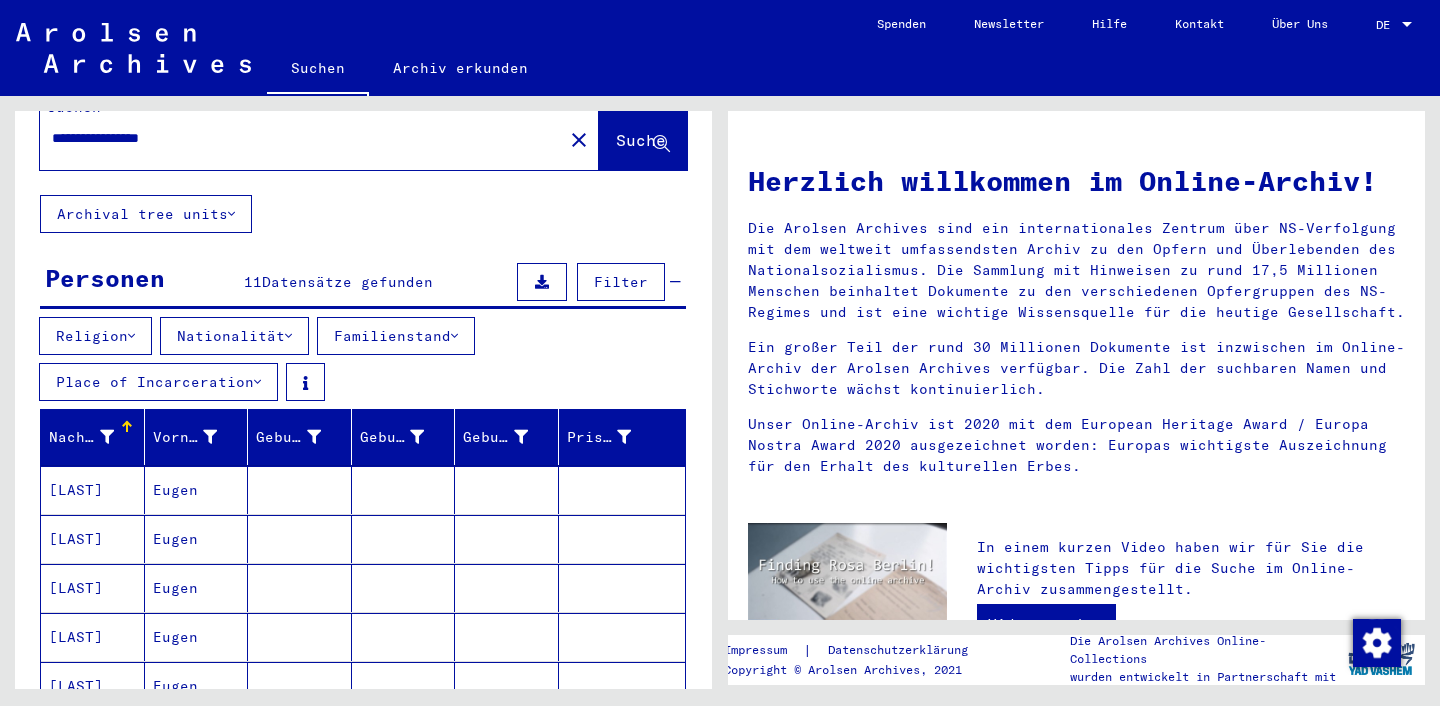 scroll, scrollTop: 154, scrollLeft: 0, axis: vertical 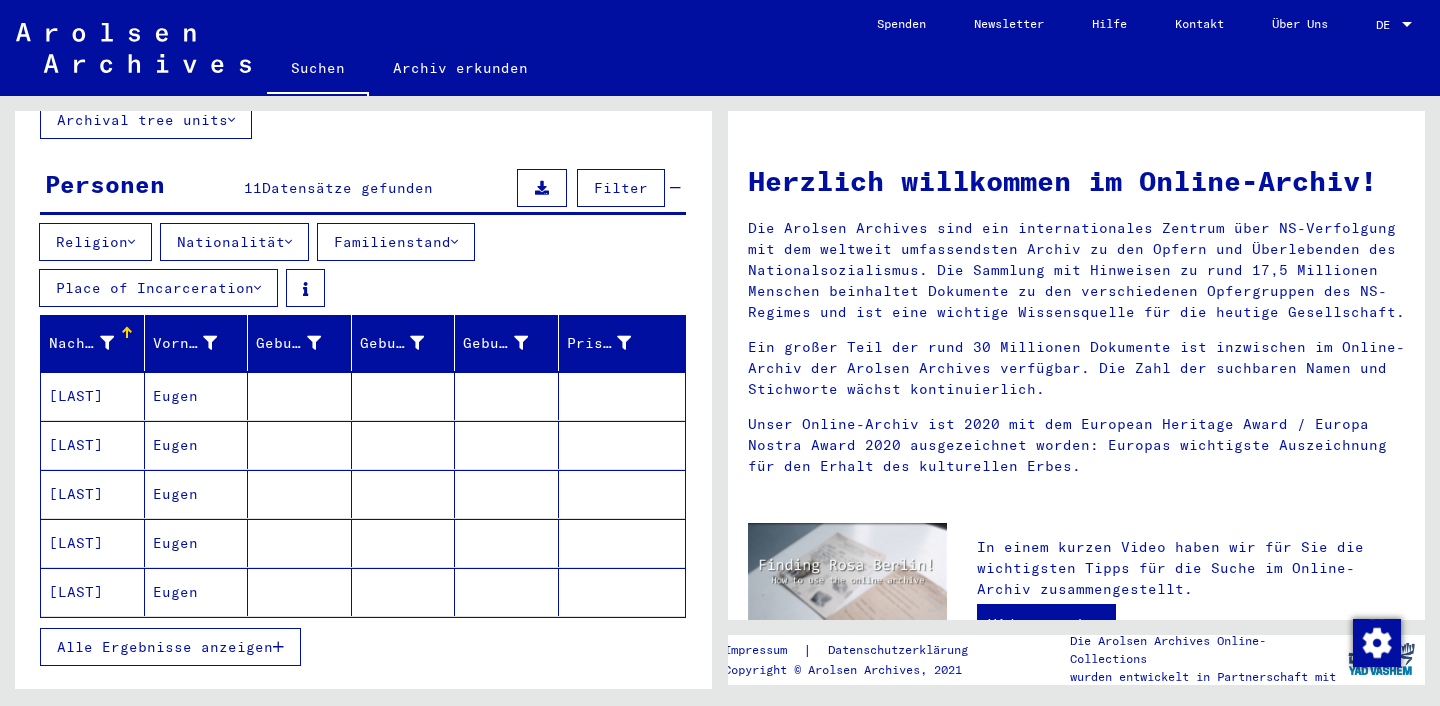 click on "[LAST]" at bounding box center [93, 396] 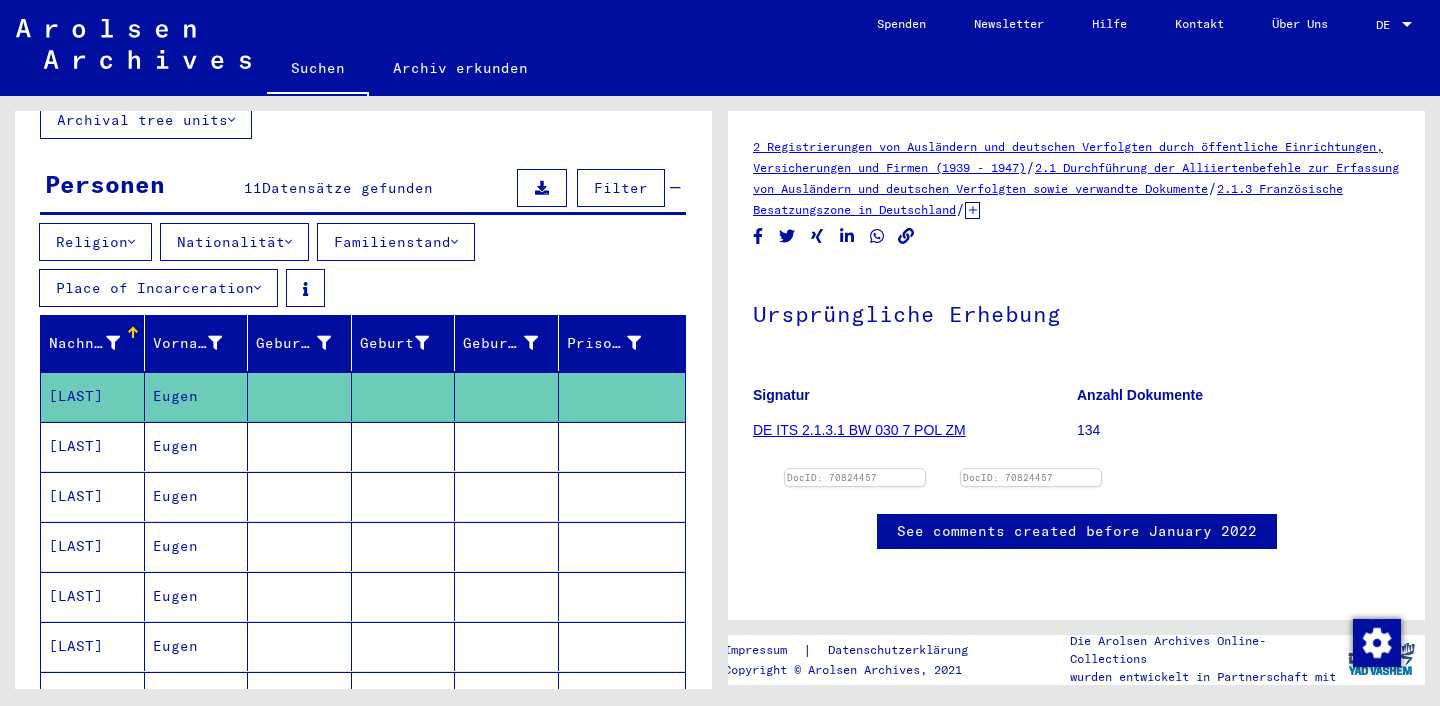 scroll, scrollTop: 0, scrollLeft: 0, axis: both 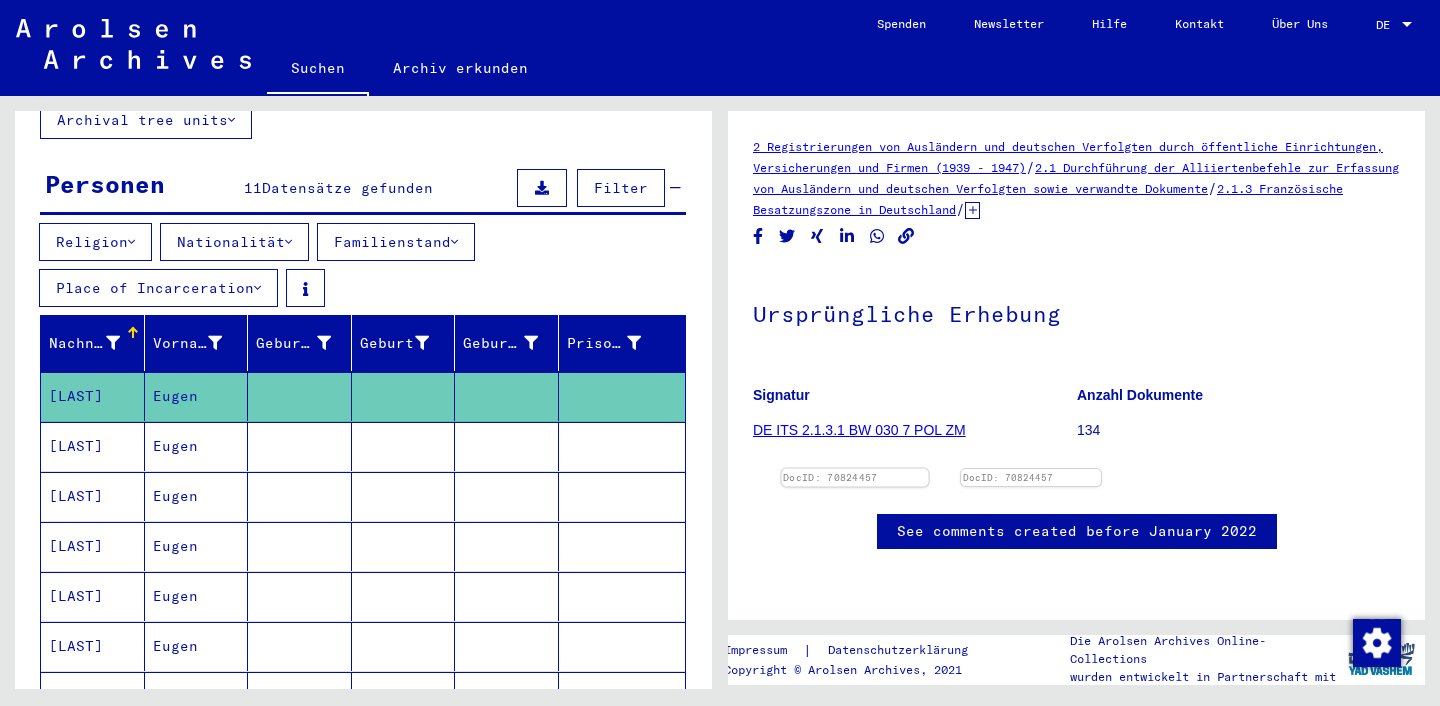 click at bounding box center (855, 469) 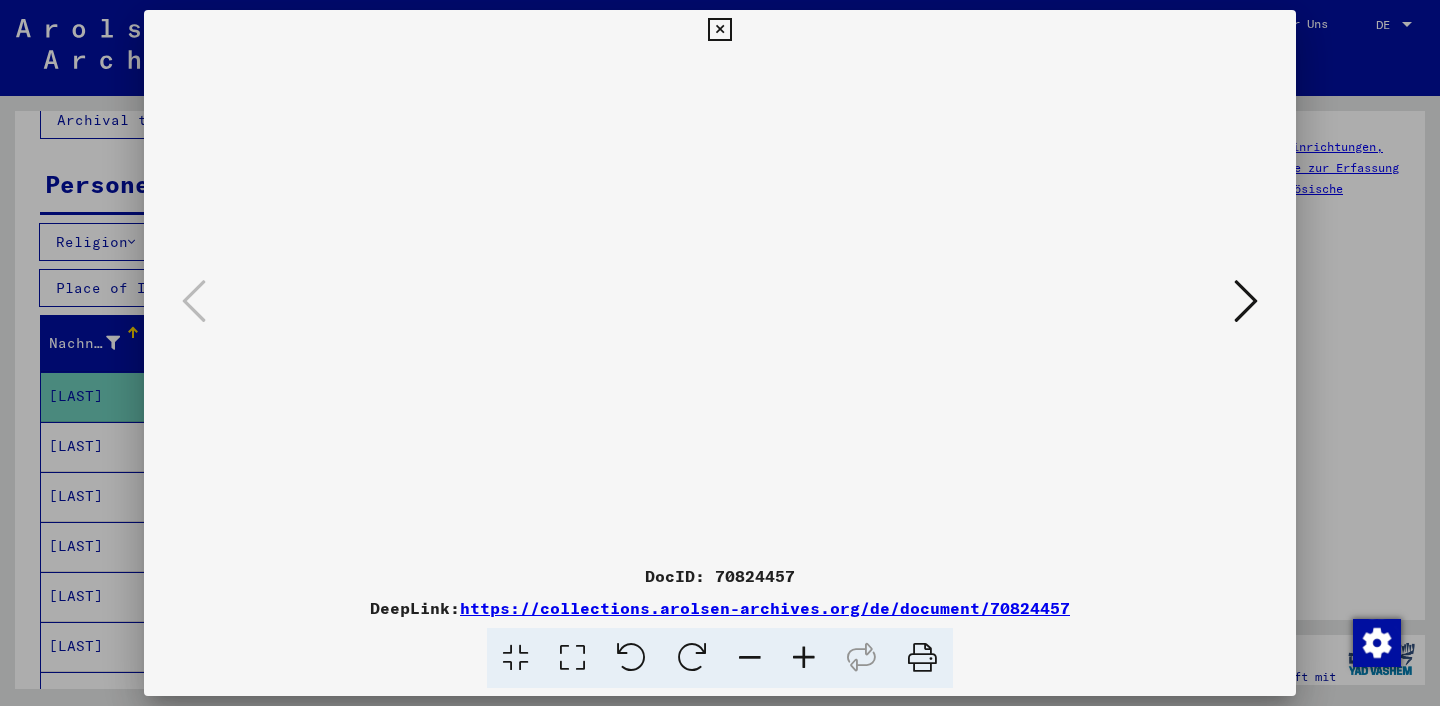 click at bounding box center [804, 658] 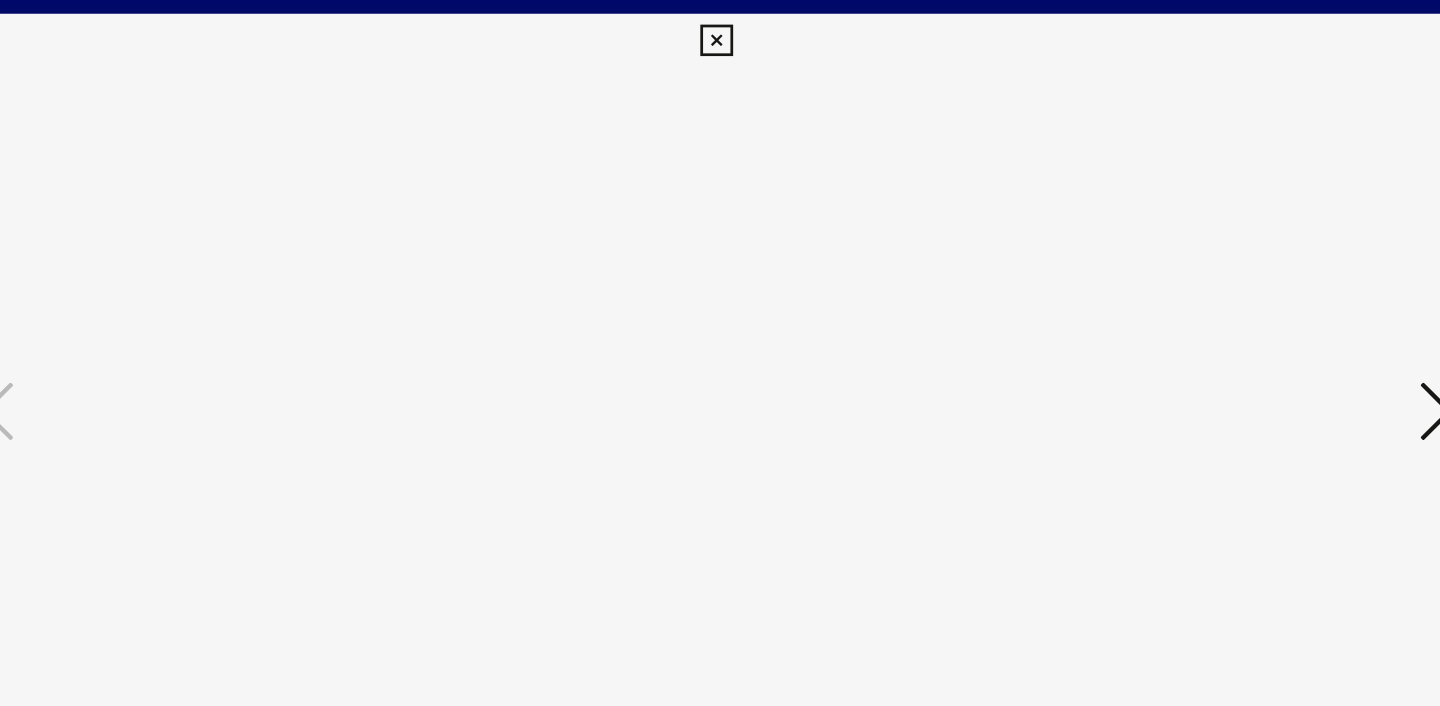 scroll, scrollTop: 184, scrollLeft: 0, axis: vertical 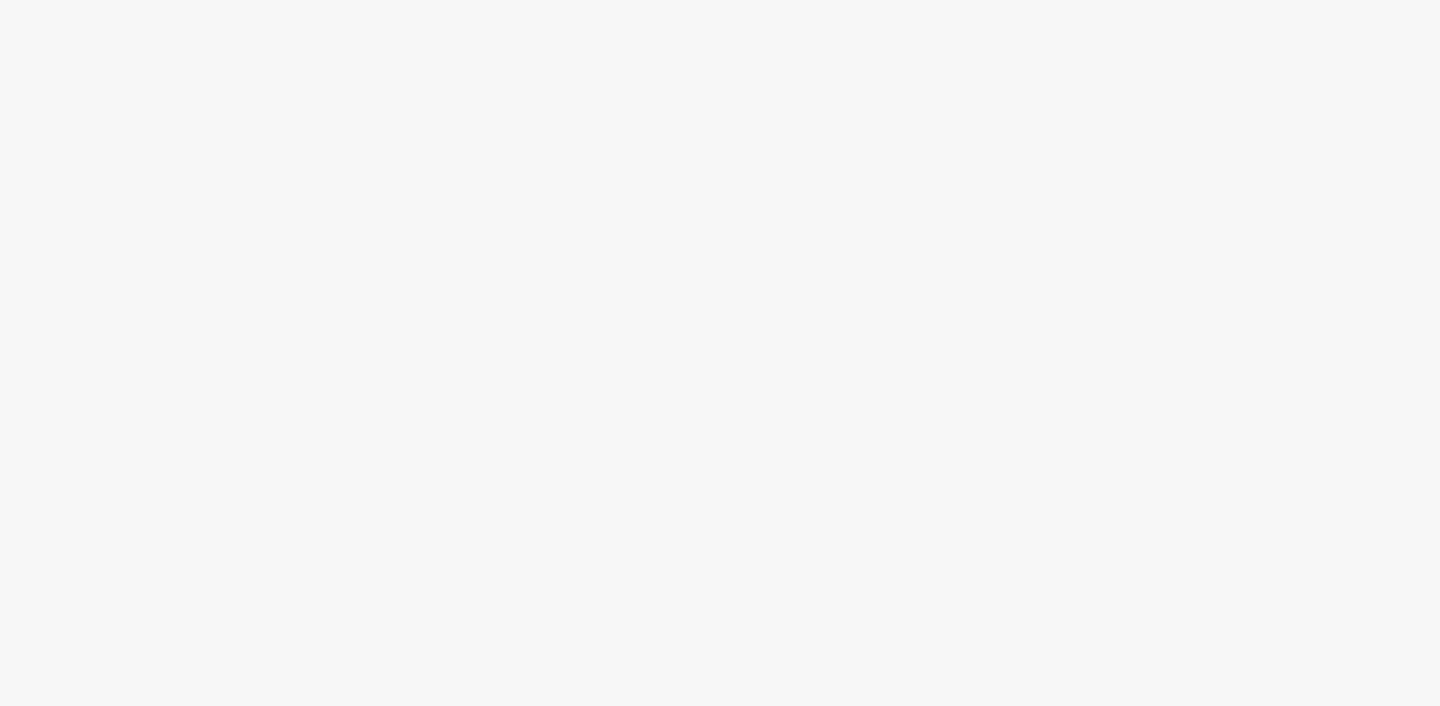 drag, startPoint x: 654, startPoint y: 308, endPoint x: 651, endPoint y: 399, distance: 91.04944 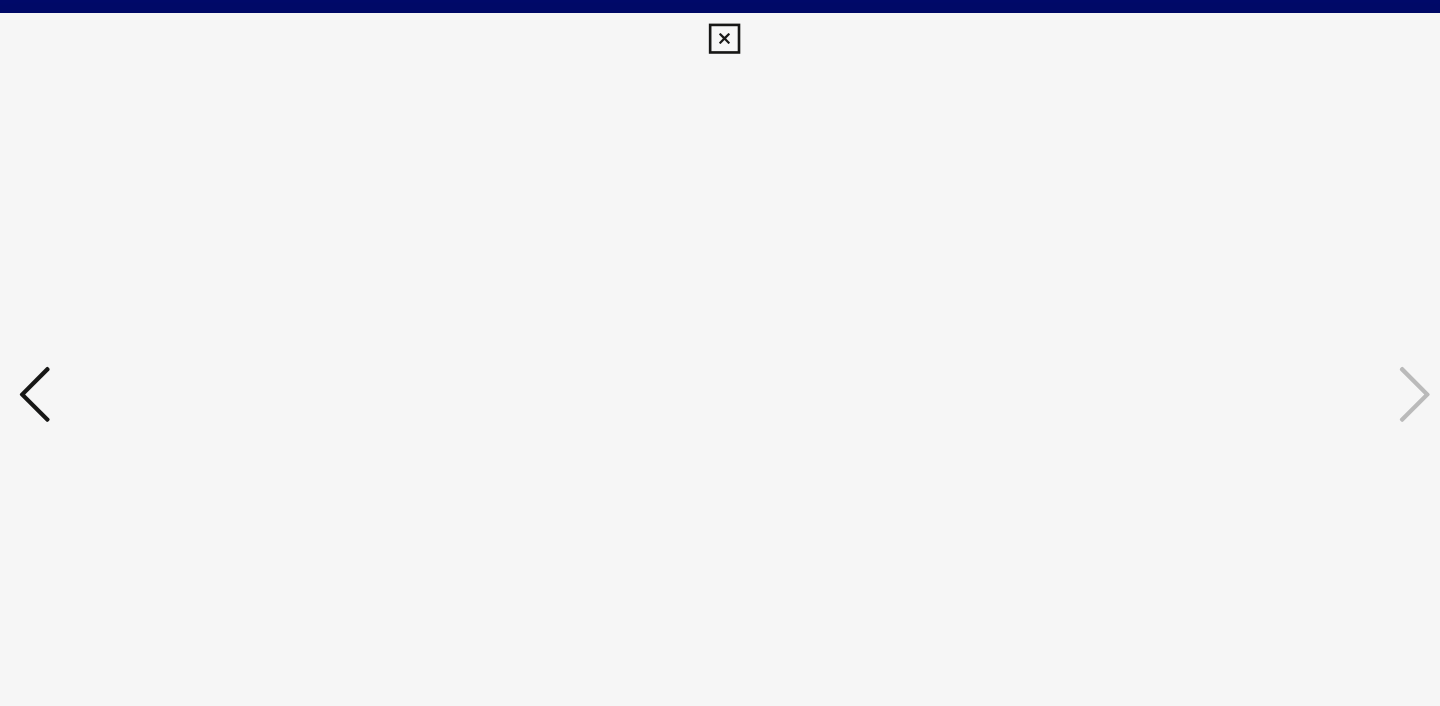 click at bounding box center [194, 301] 